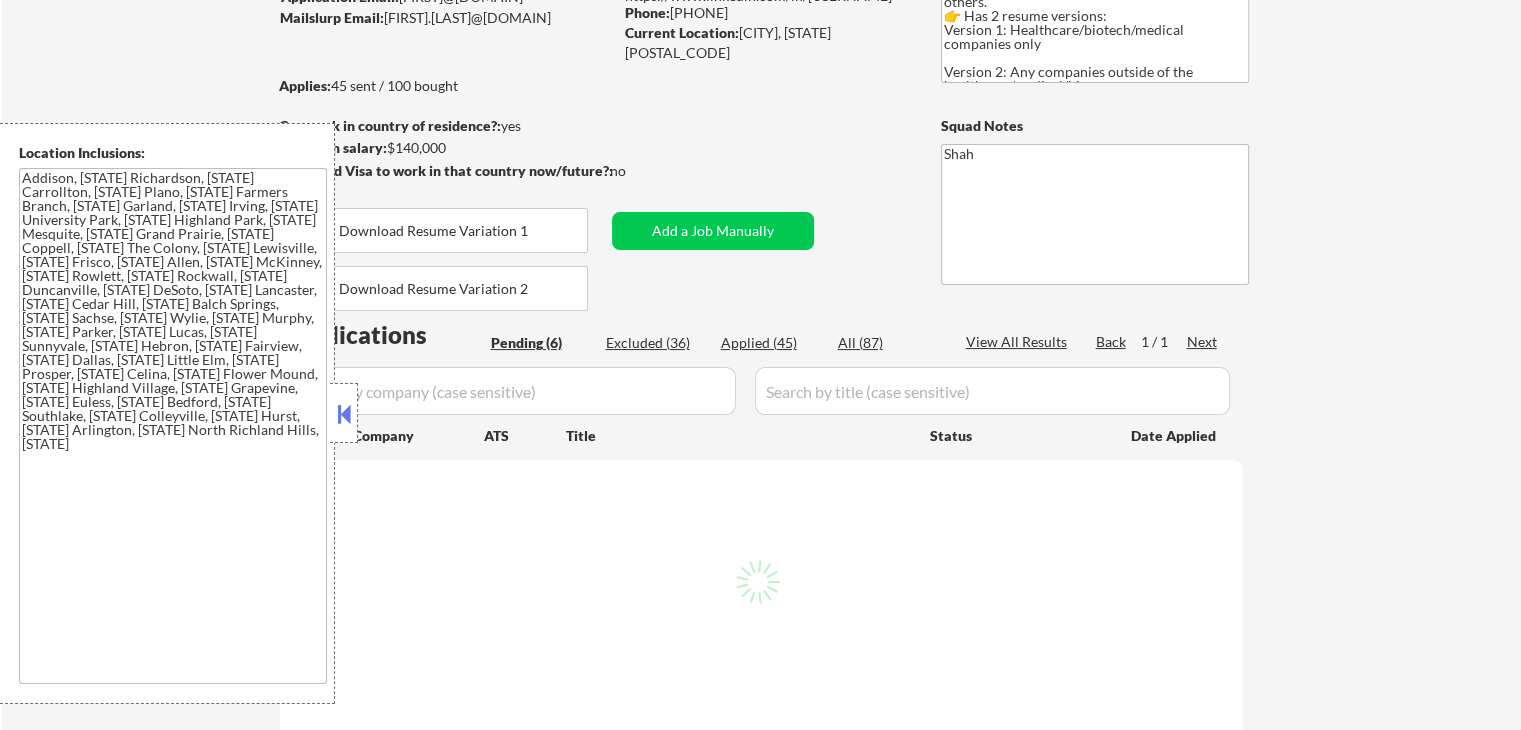 select on ""pending"" 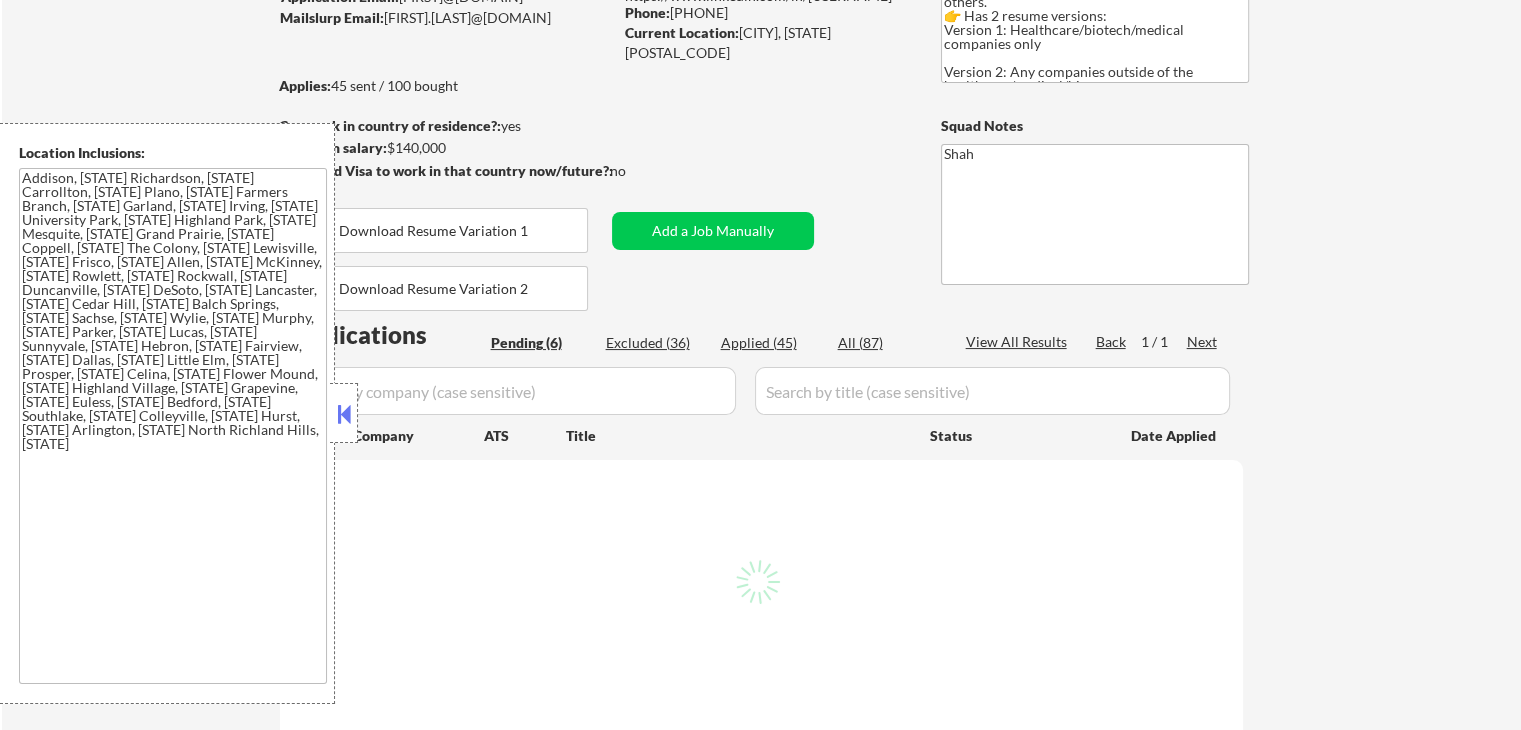 select on ""pending"" 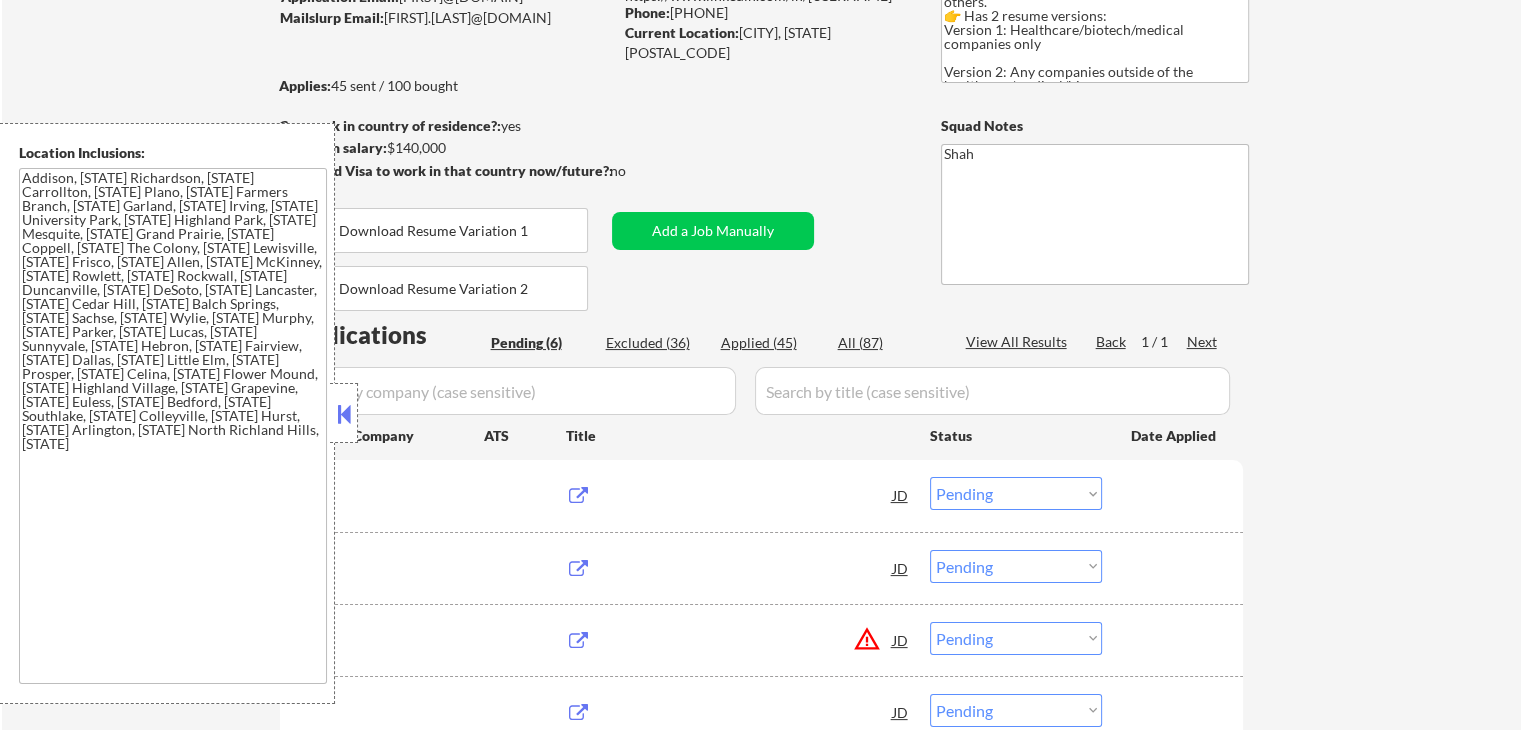 click at bounding box center (344, 414) 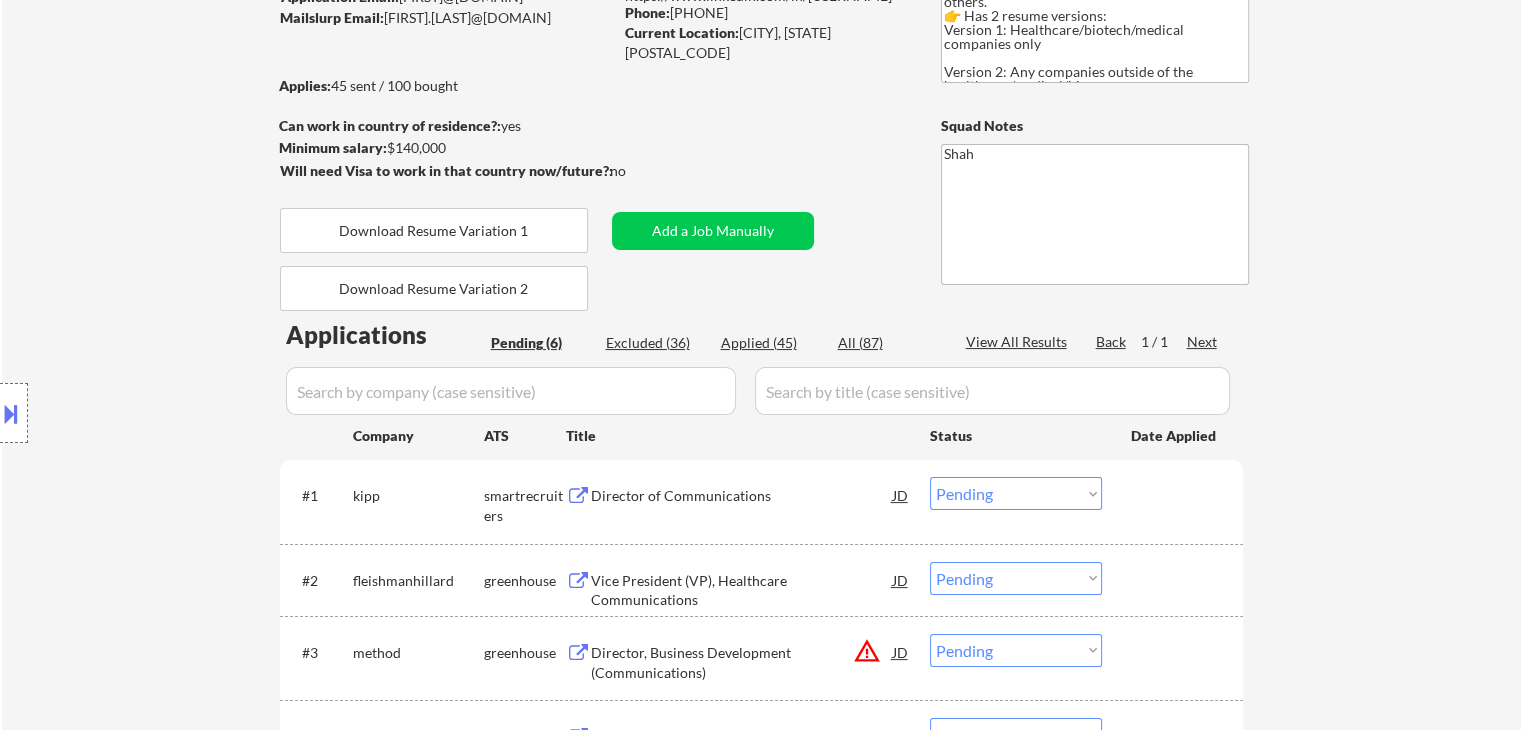 scroll, scrollTop: 500, scrollLeft: 0, axis: vertical 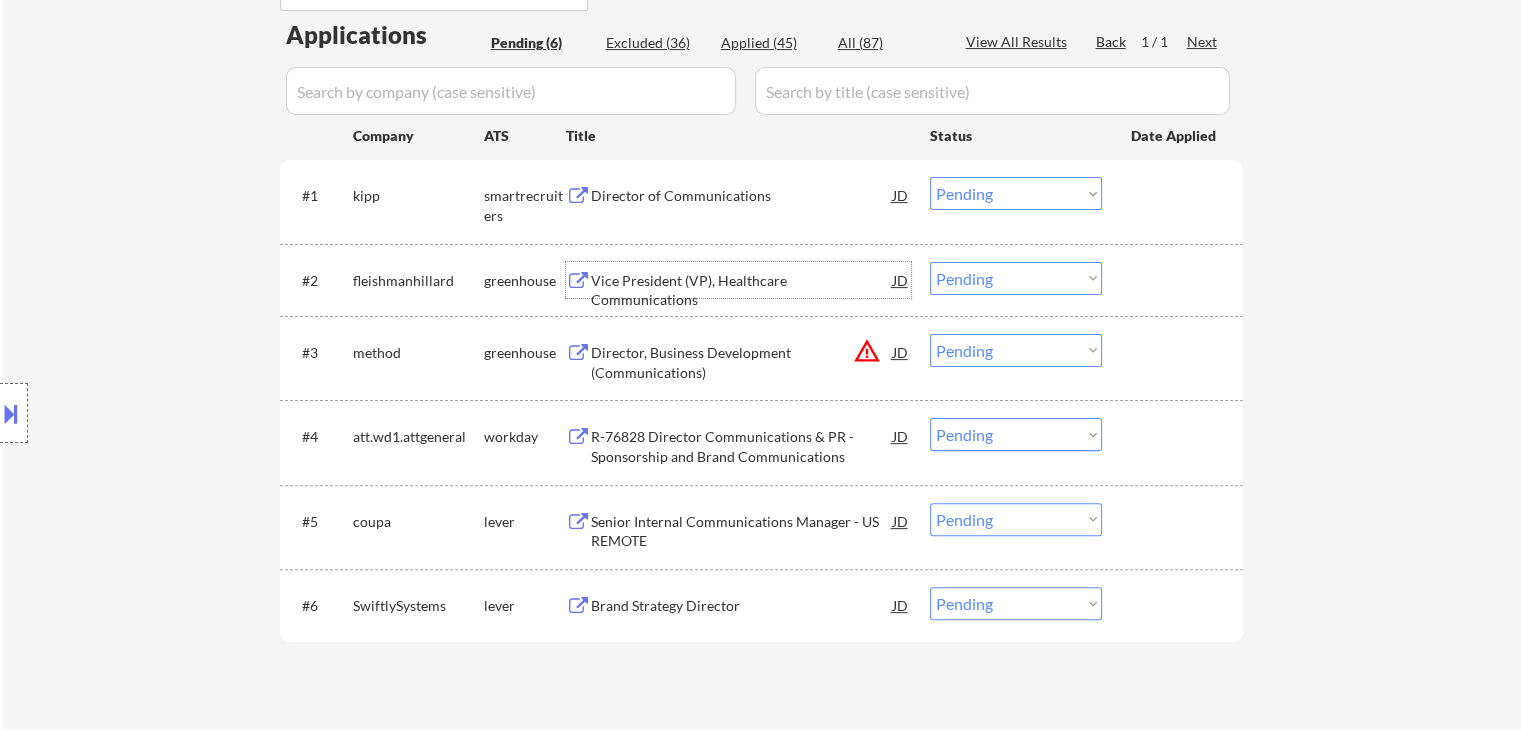 click on "Vice President (VP), Healthcare Communications" at bounding box center (742, 290) 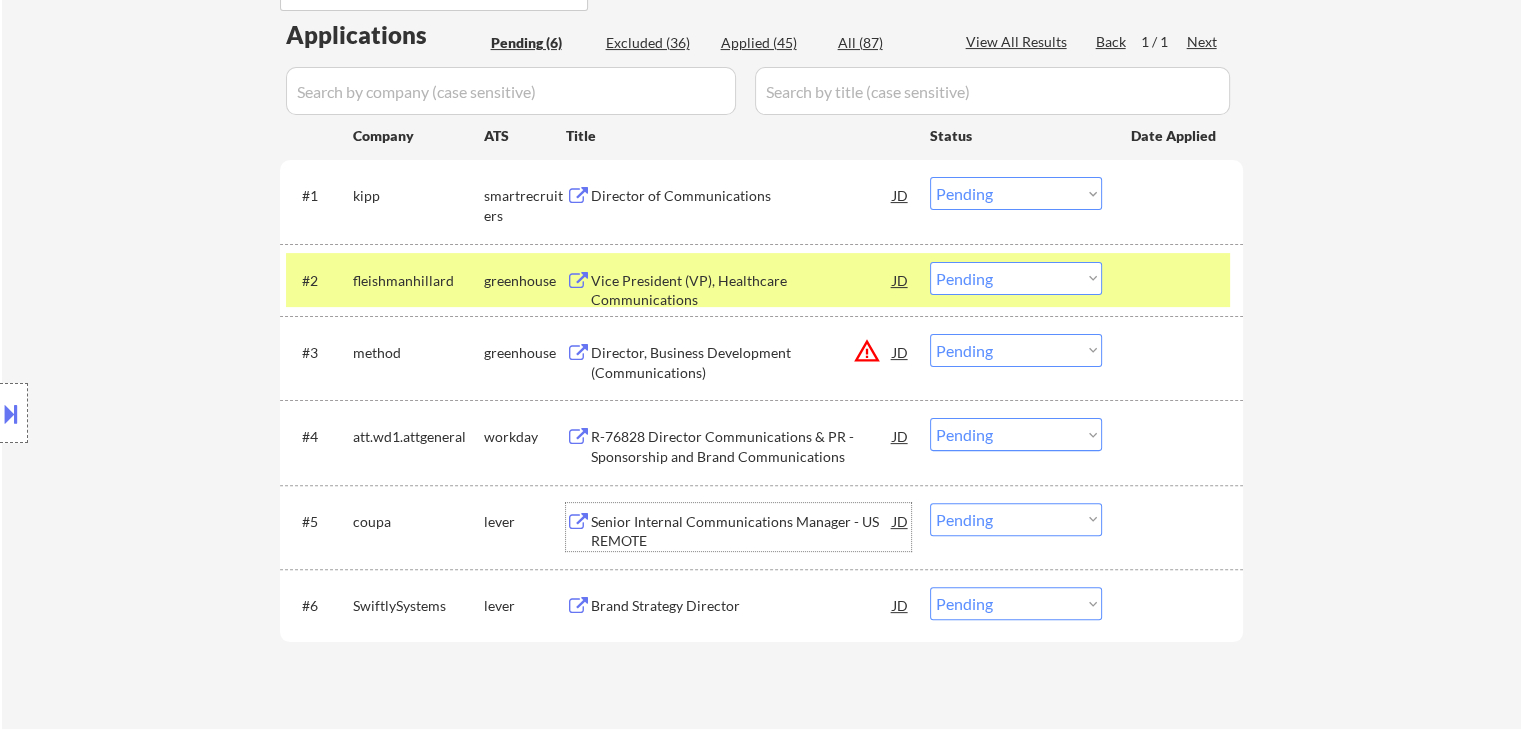 click on "Senior Internal Communications Manager - US REMOTE" at bounding box center (742, 531) 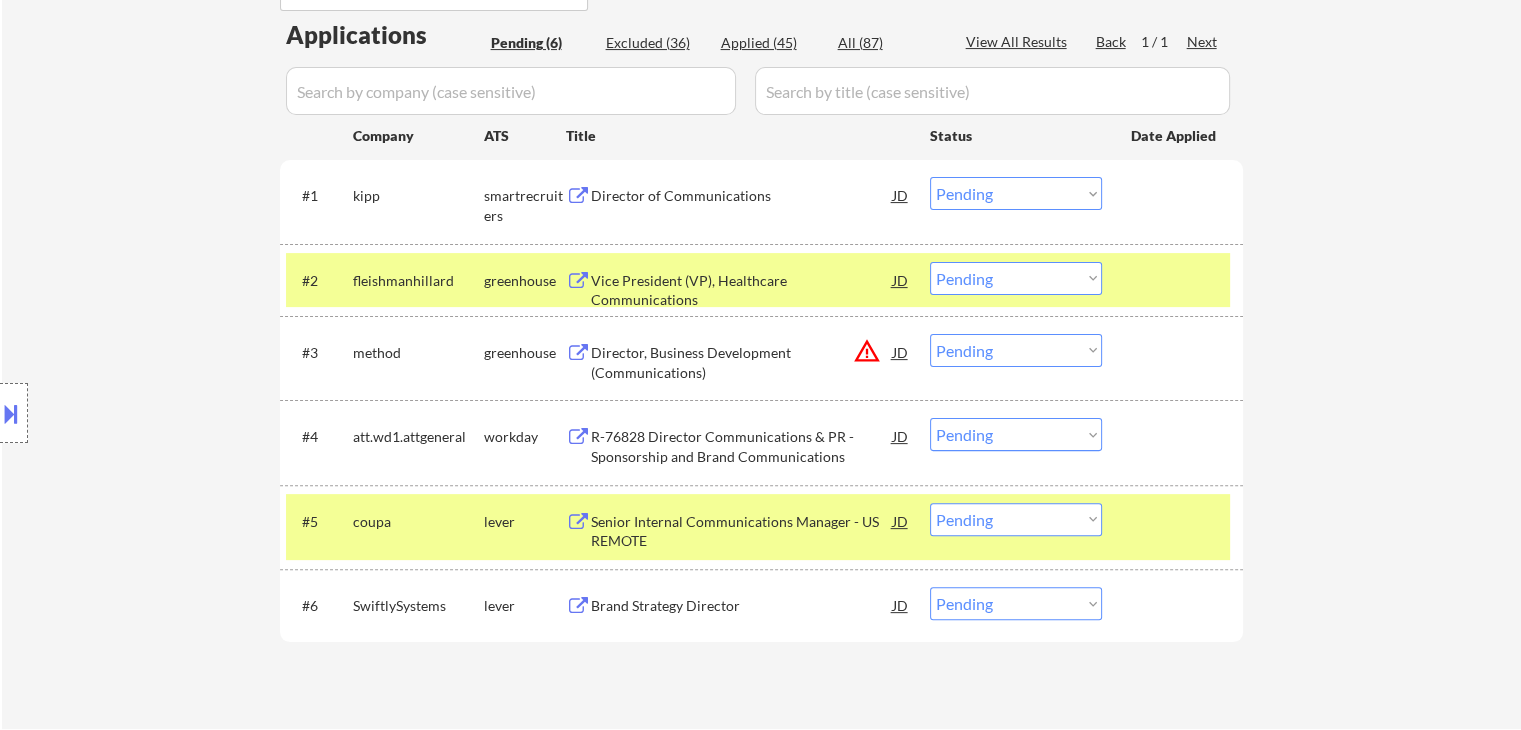 click on "Brand Strategy Director" at bounding box center [742, 606] 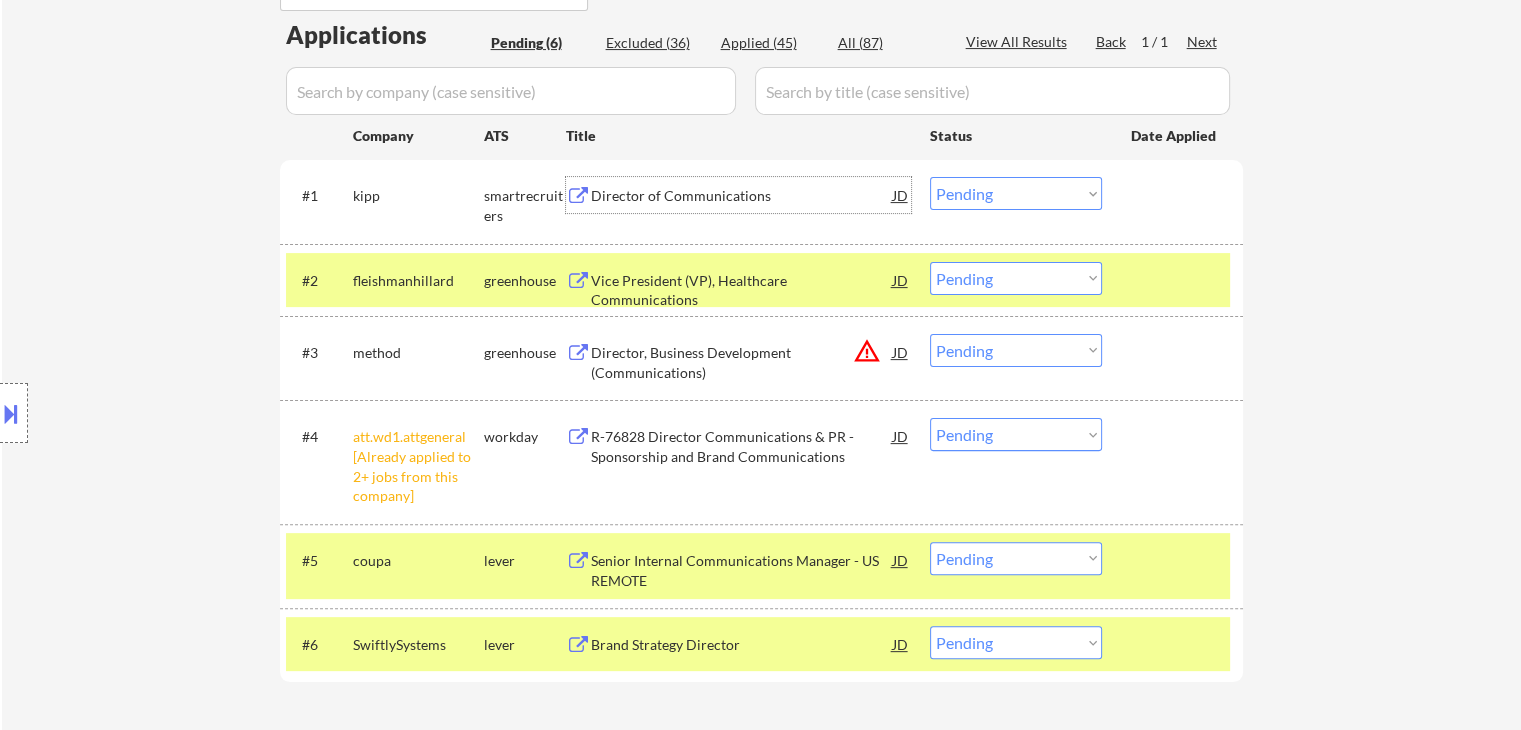 click on "Director of Communications" at bounding box center [742, 196] 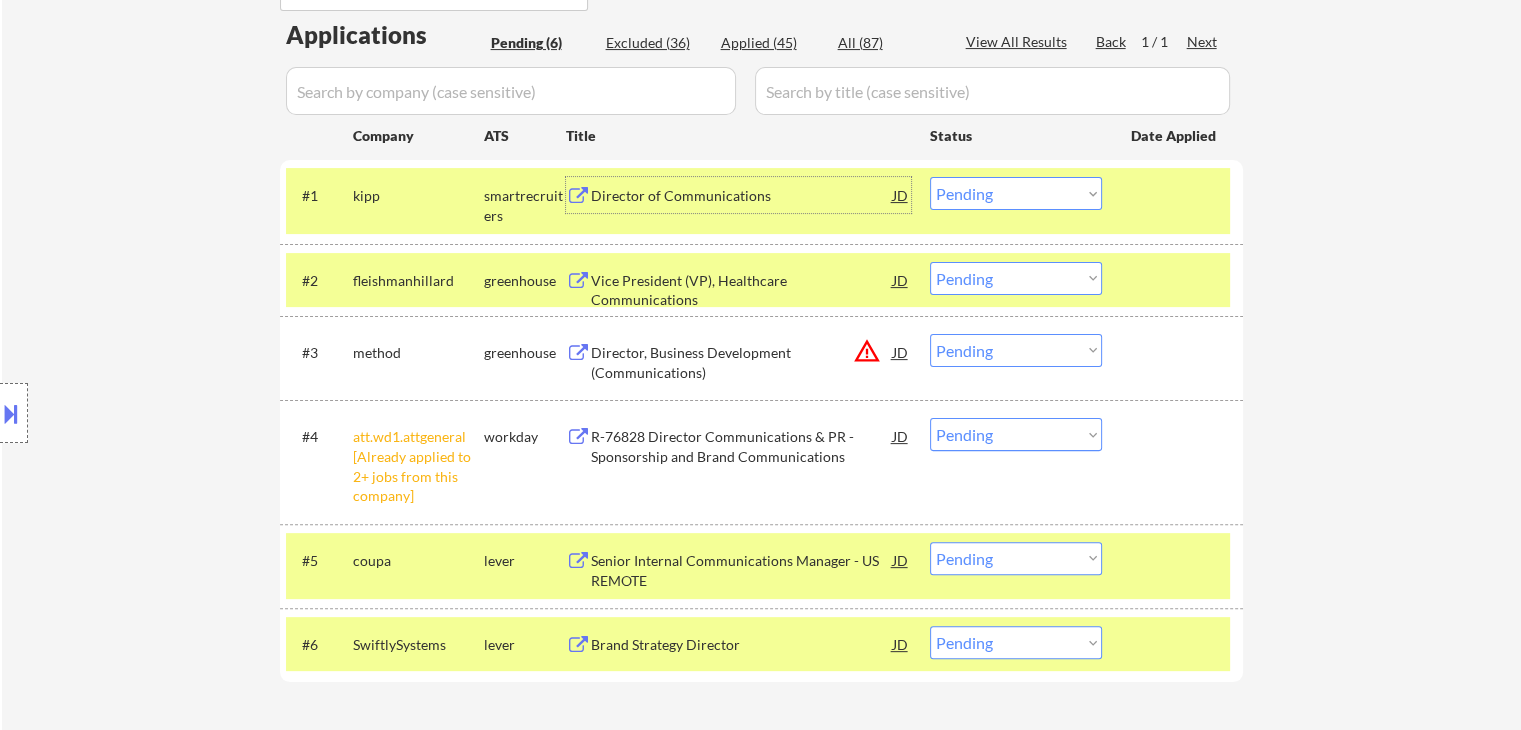click at bounding box center (11, 413) 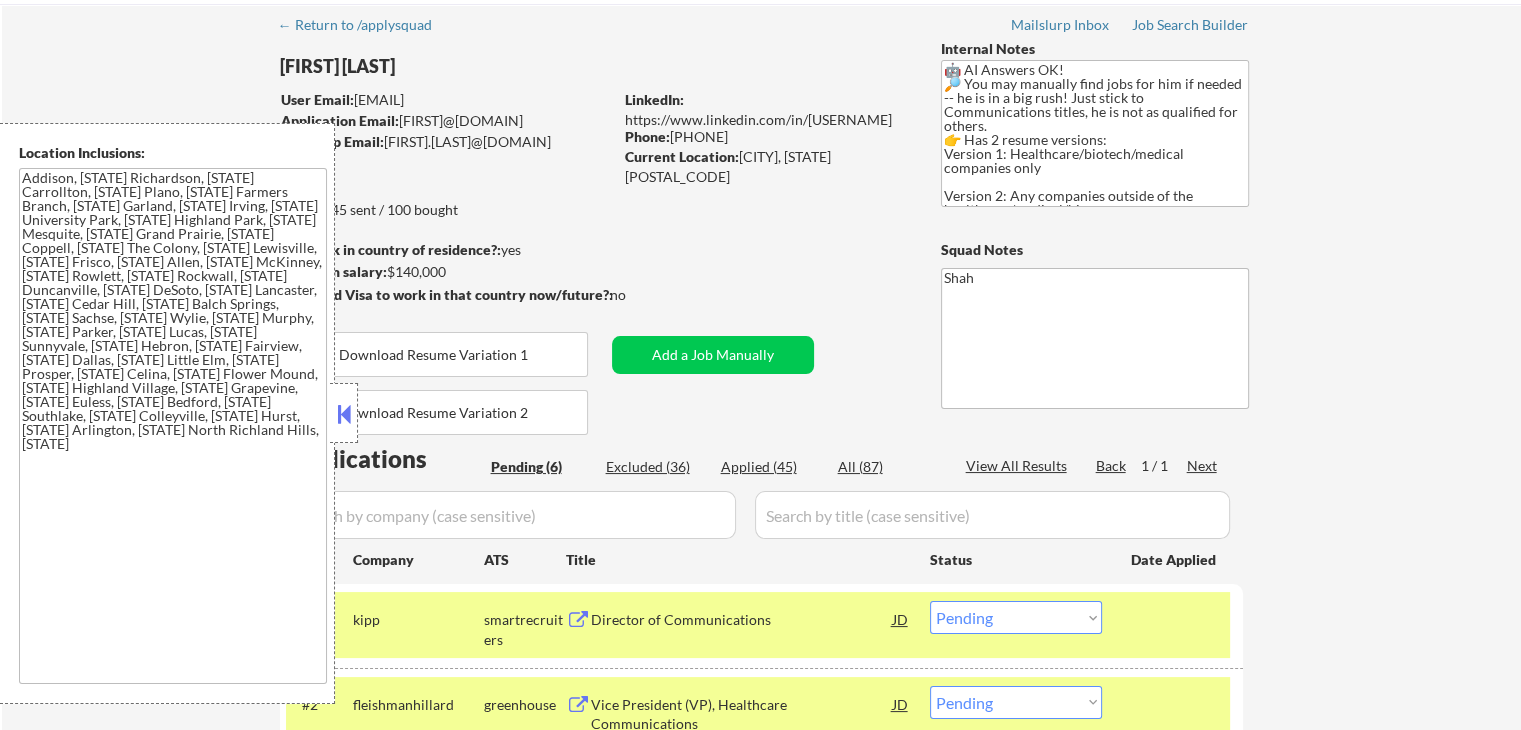 scroll, scrollTop: 0, scrollLeft: 0, axis: both 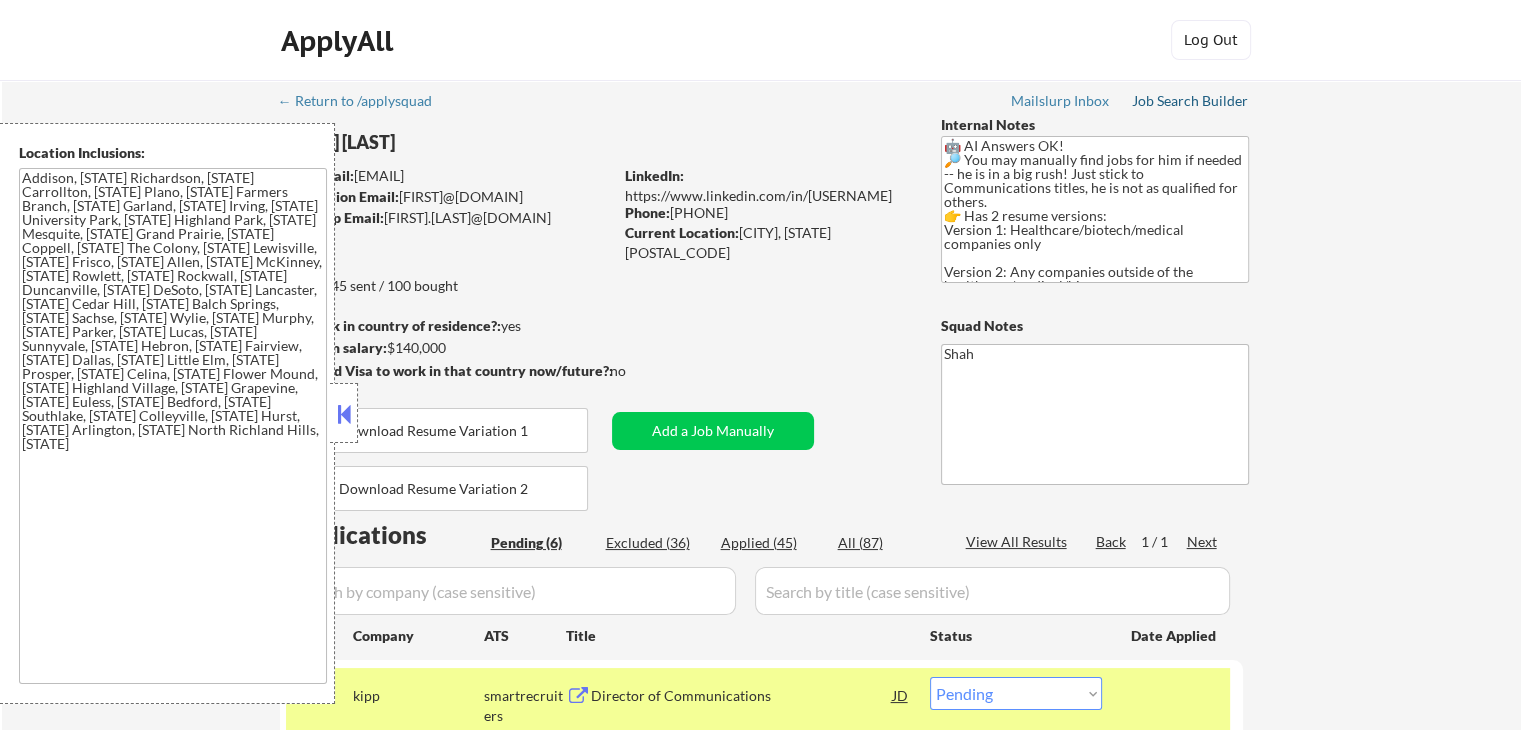 drag, startPoint x: 1196, startPoint y: 94, endPoint x: 1191, endPoint y: 114, distance: 20.615528 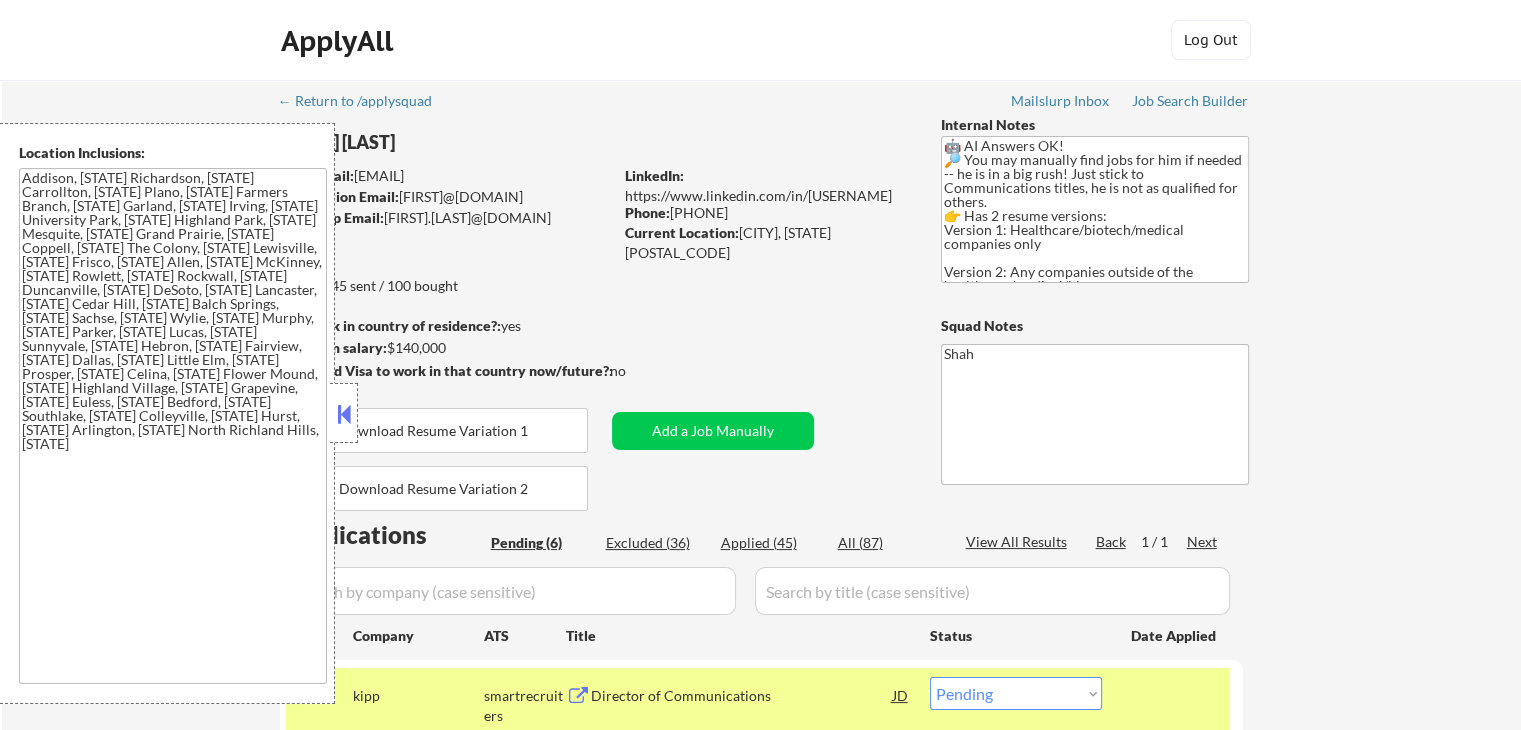 click at bounding box center [344, 414] 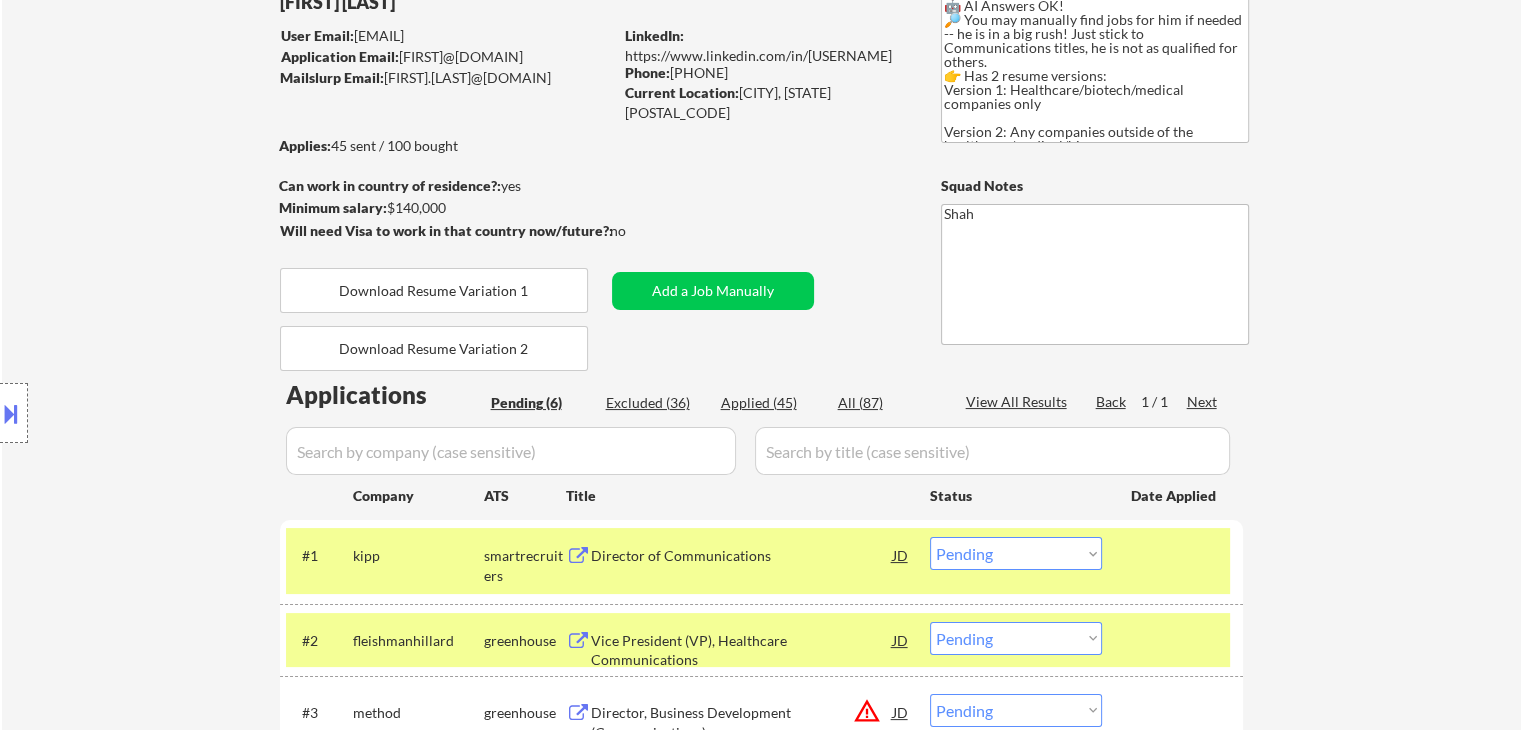 scroll, scrollTop: 200, scrollLeft: 0, axis: vertical 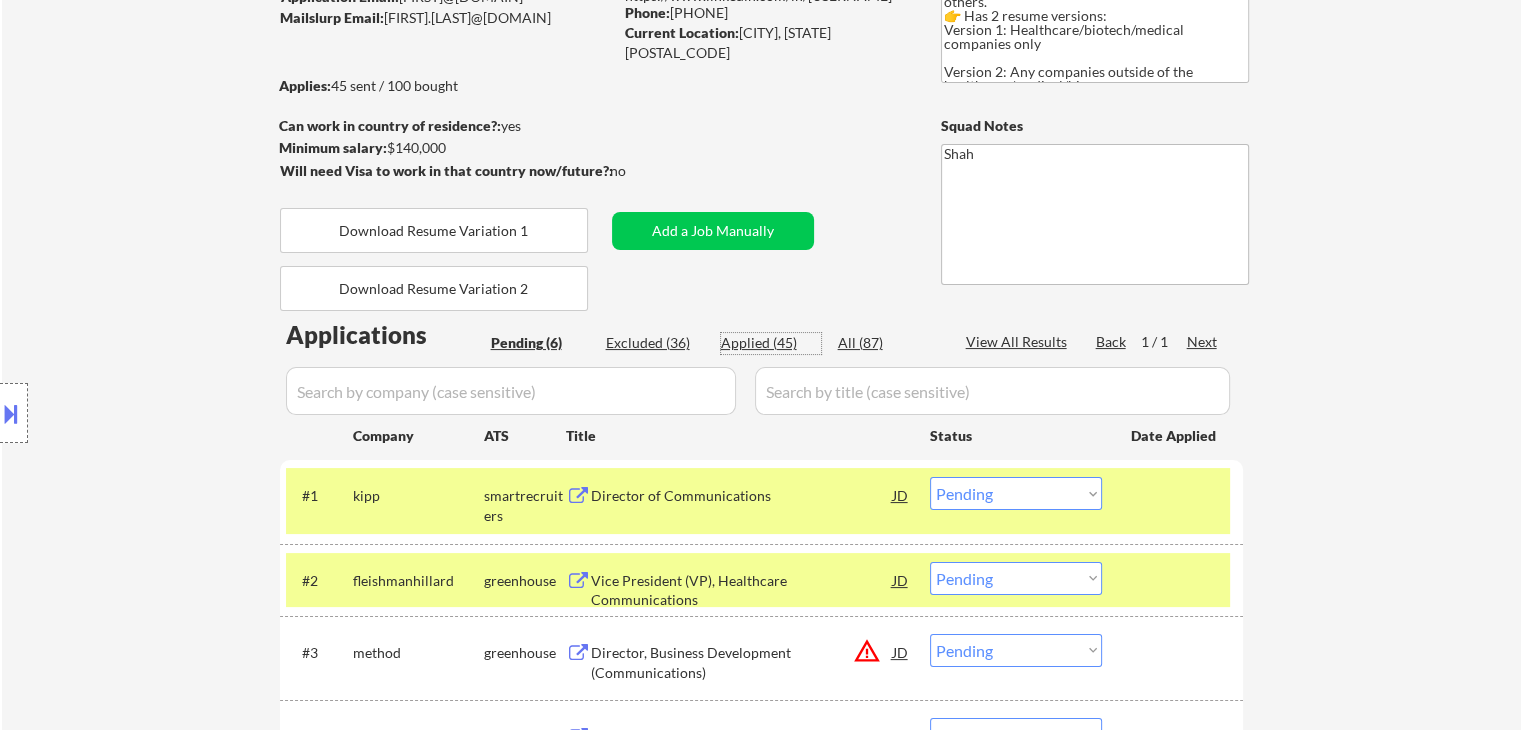 click on "Applied (45)" at bounding box center [771, 343] 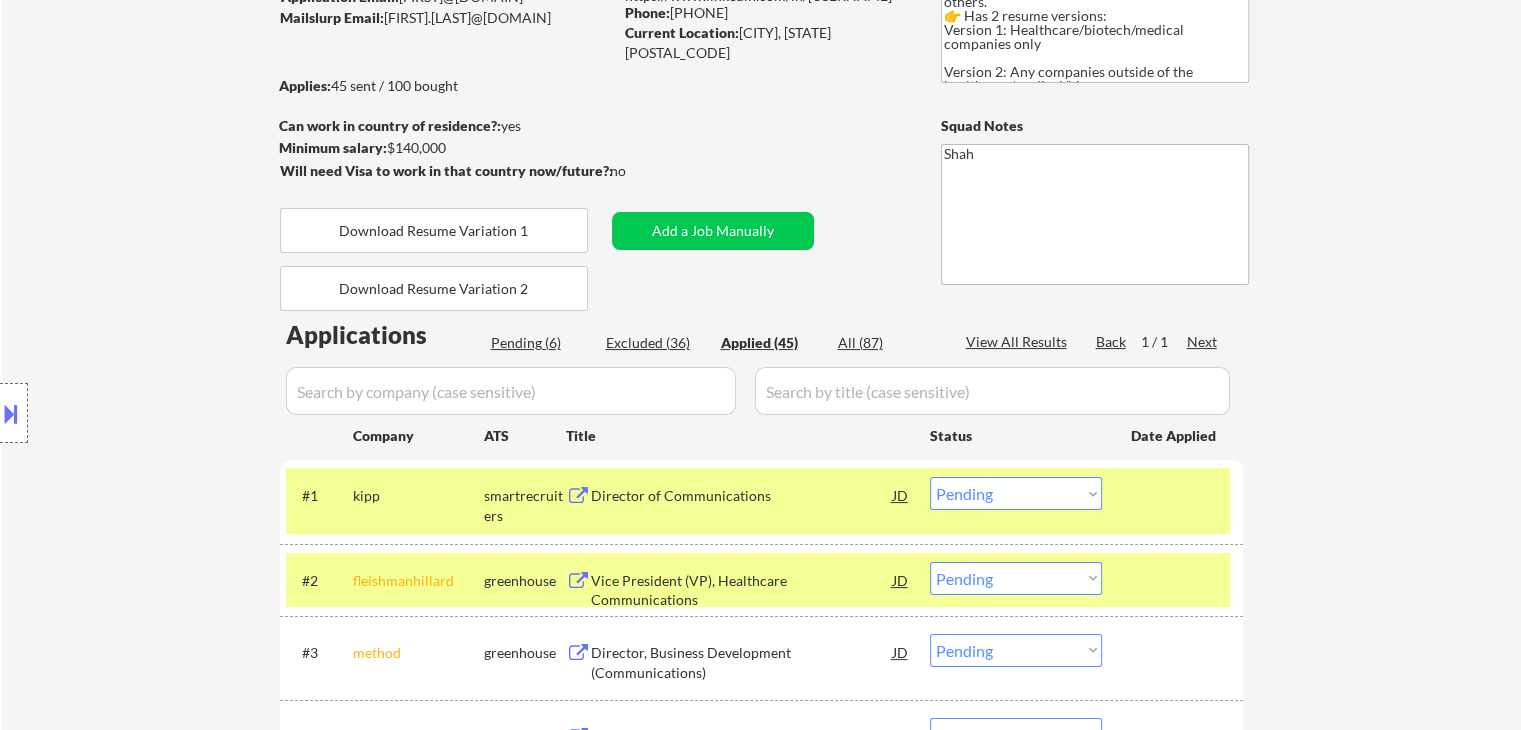 select on ""applied"" 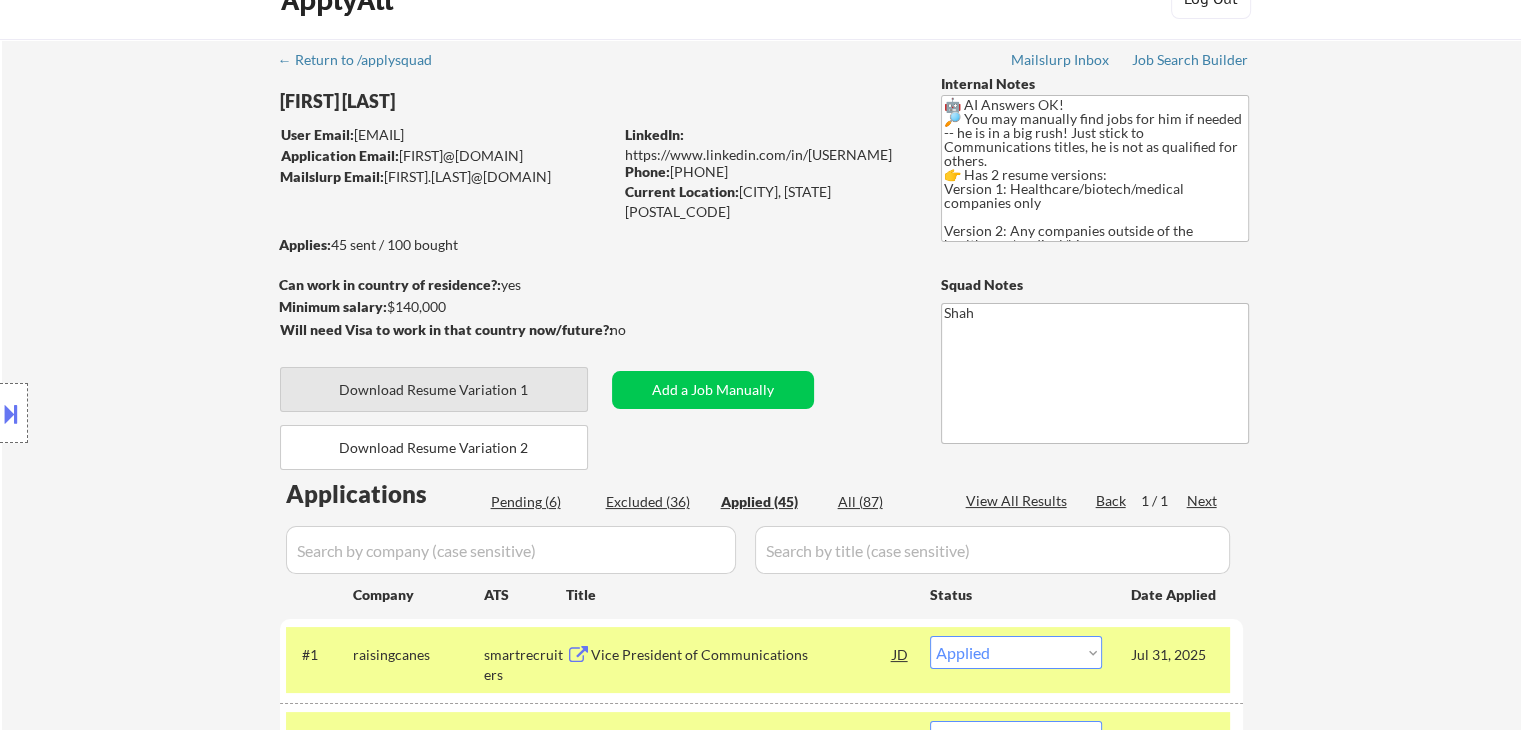 scroll, scrollTop: 0, scrollLeft: 0, axis: both 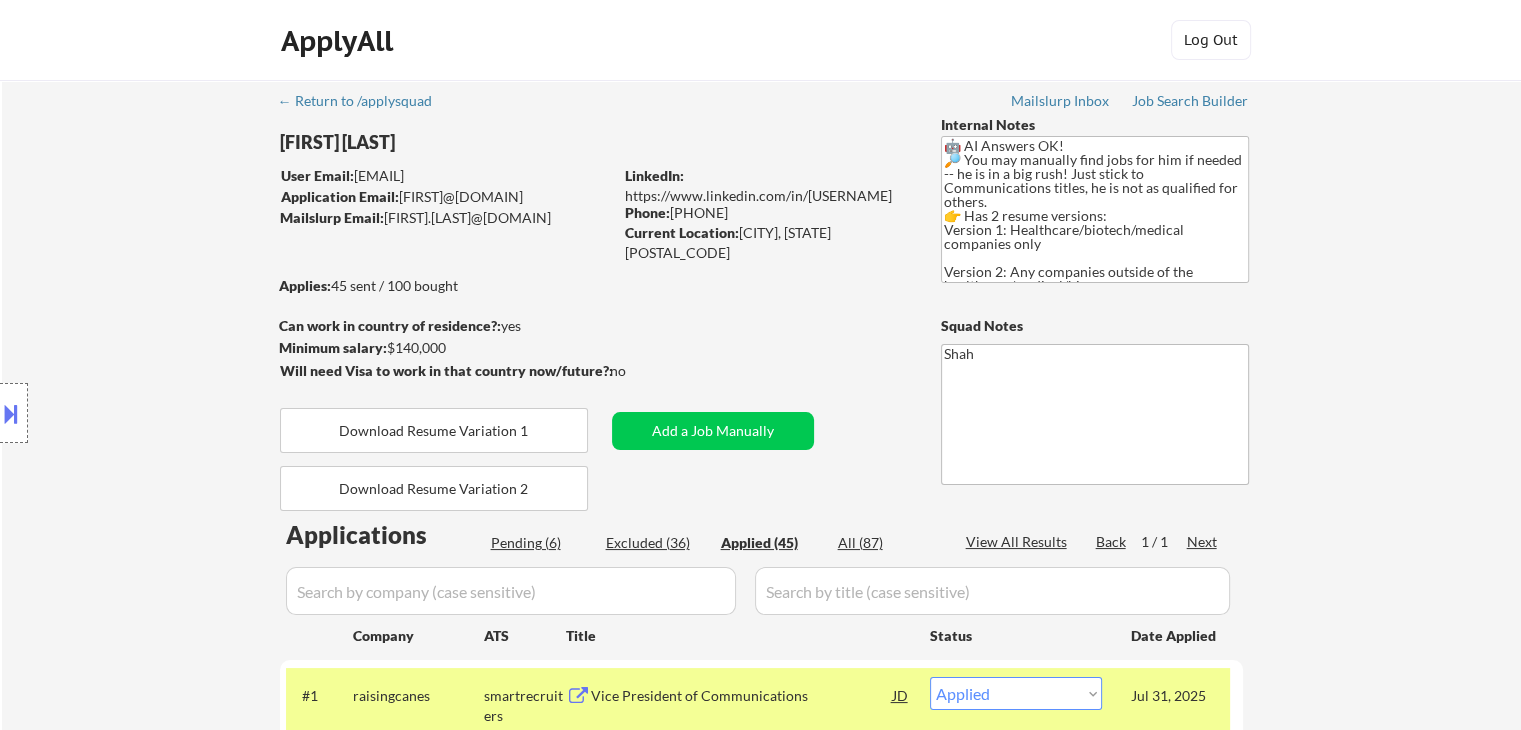 click on "Pending (6)" at bounding box center [541, 543] 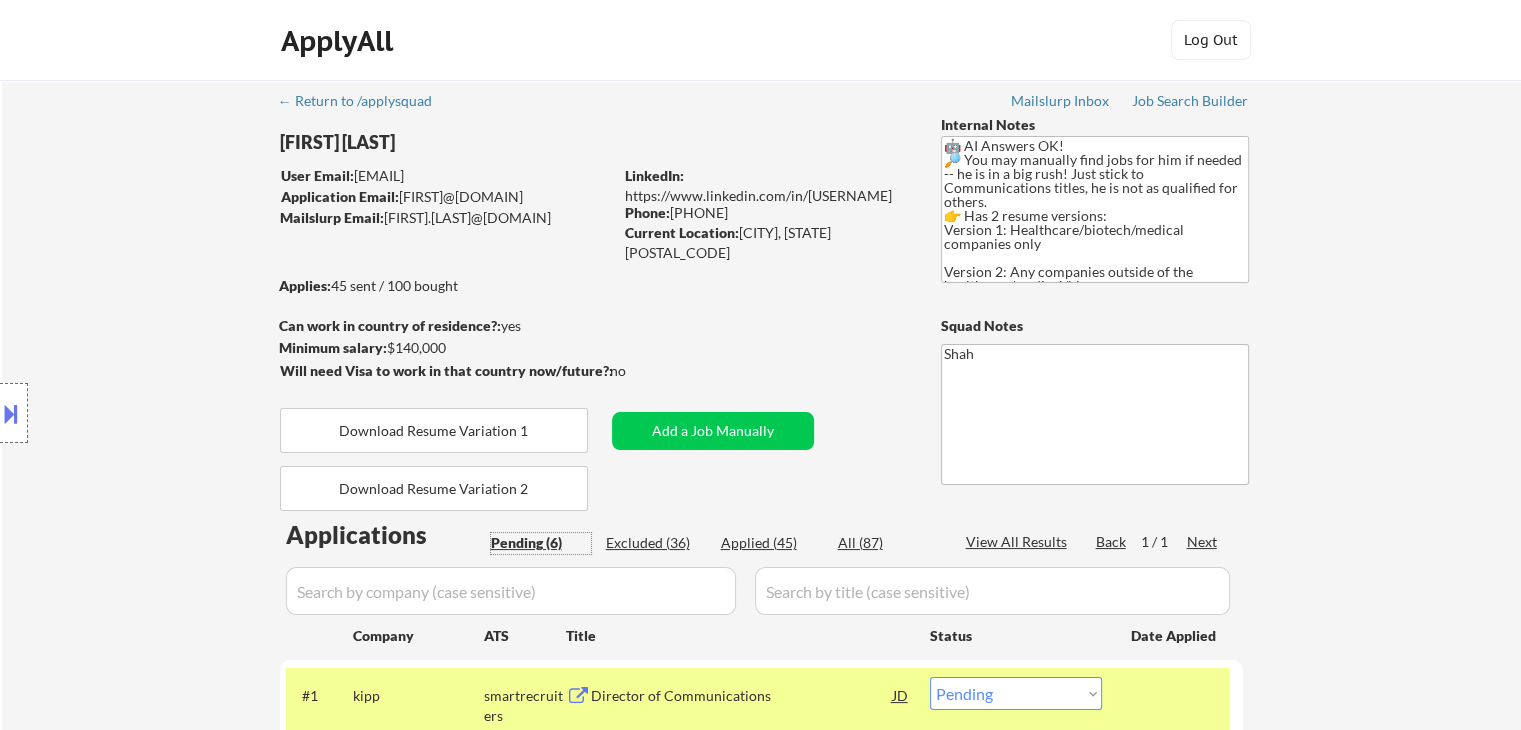 click at bounding box center (11, 413) 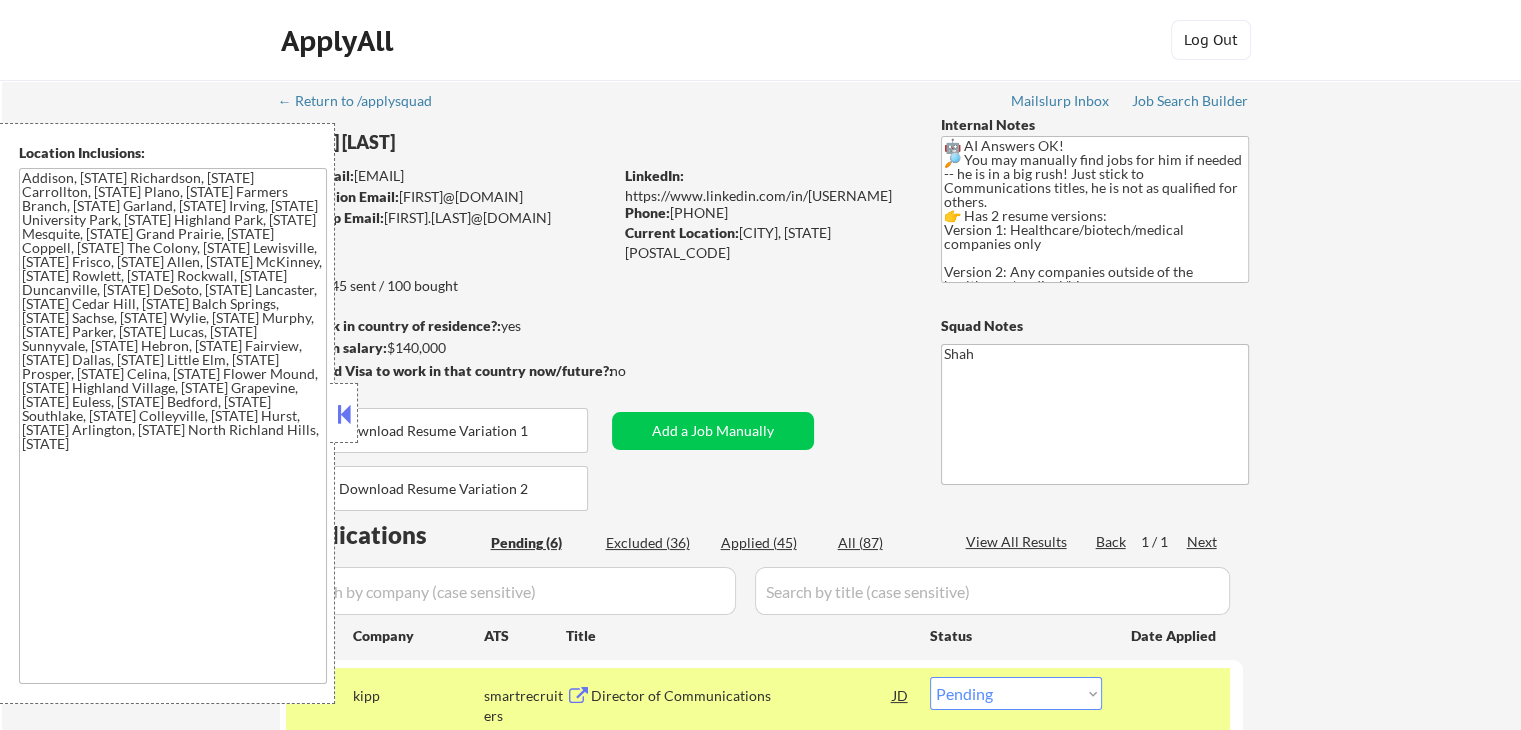 click on "Location Inclusions: Addison, [STATE] Richardson, [STATE] Carrollton, [STATE] Plano, [STATE] Farmers Branch, [STATE] Garland, [STATE] Irving, [STATE] University Park, [STATE] Highland Park, [STATE] Mesquite, [STATE] Grand Prairie, [STATE] Coppell, [STATE] The Colony, [STATE] Lewisville, [STATE] Frisco, [STATE] Allen, [STATE] McKinney, [STATE] Rowlett, [STATE] Rockwall, [STATE] Duncanville, [STATE] DeSoto, [STATE] Lancaster, [STATE] Cedar Hill, [STATE] Balch Springs, [STATE] Sachse, [STATE] Wylie, [STATE] Murphy, [STATE] Parker, [STATE] Lucas, [STATE] Sunnyvale, [STATE] Hebron, [STATE] Fairview, [STATE] Dallas, [STATE] Little Elm, [STATE] Prosper, [STATE] Celina, [STATE] Flower Mound, [STATE] Highland Village, [STATE] Grapevine, [STATE] Euless, [STATE] Bedford, [STATE] Southlake, [STATE] Colleyville, [STATE] Hurst, [STATE] Arlington, [STATE] North Richland Hills, [STATE]" at bounding box center [167, 413] 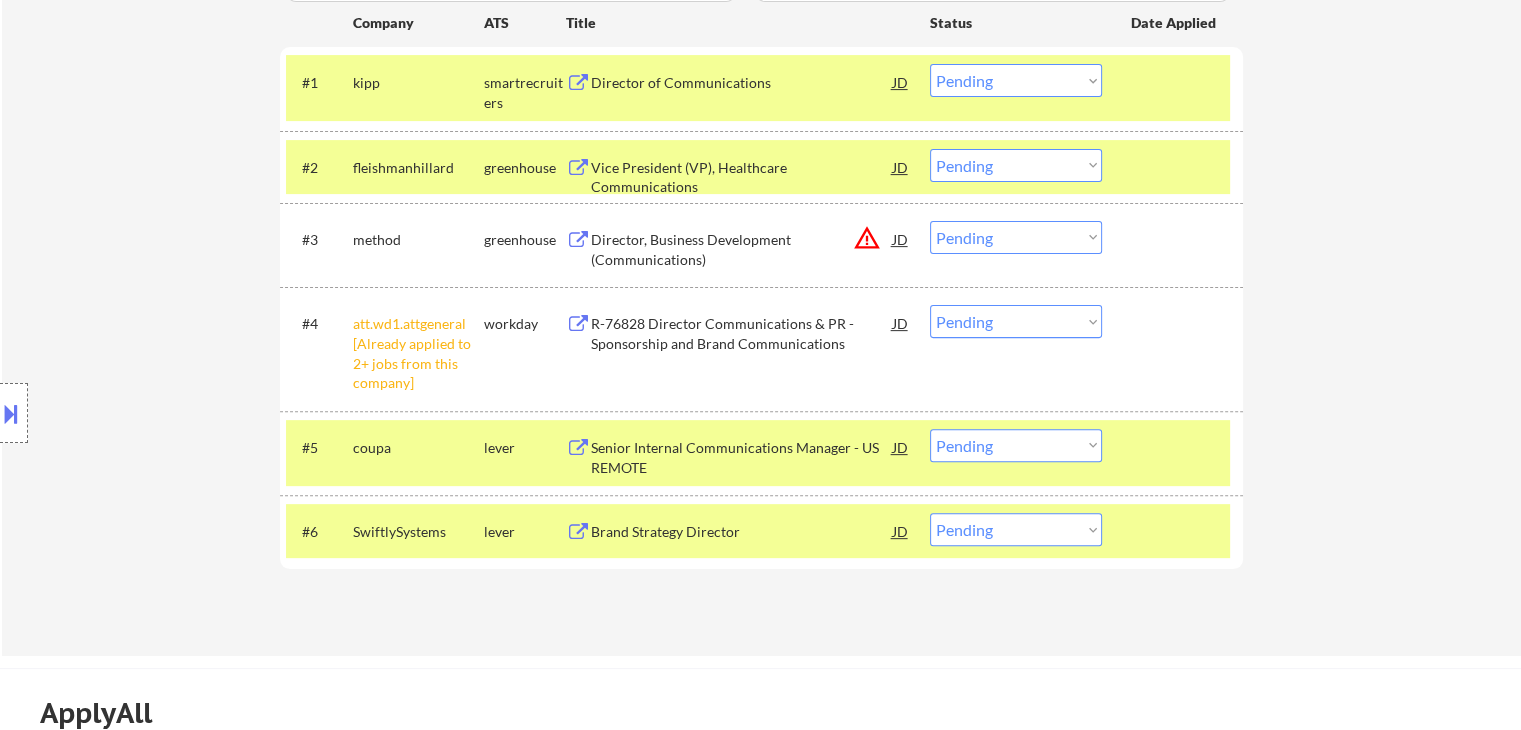 scroll, scrollTop: 700, scrollLeft: 0, axis: vertical 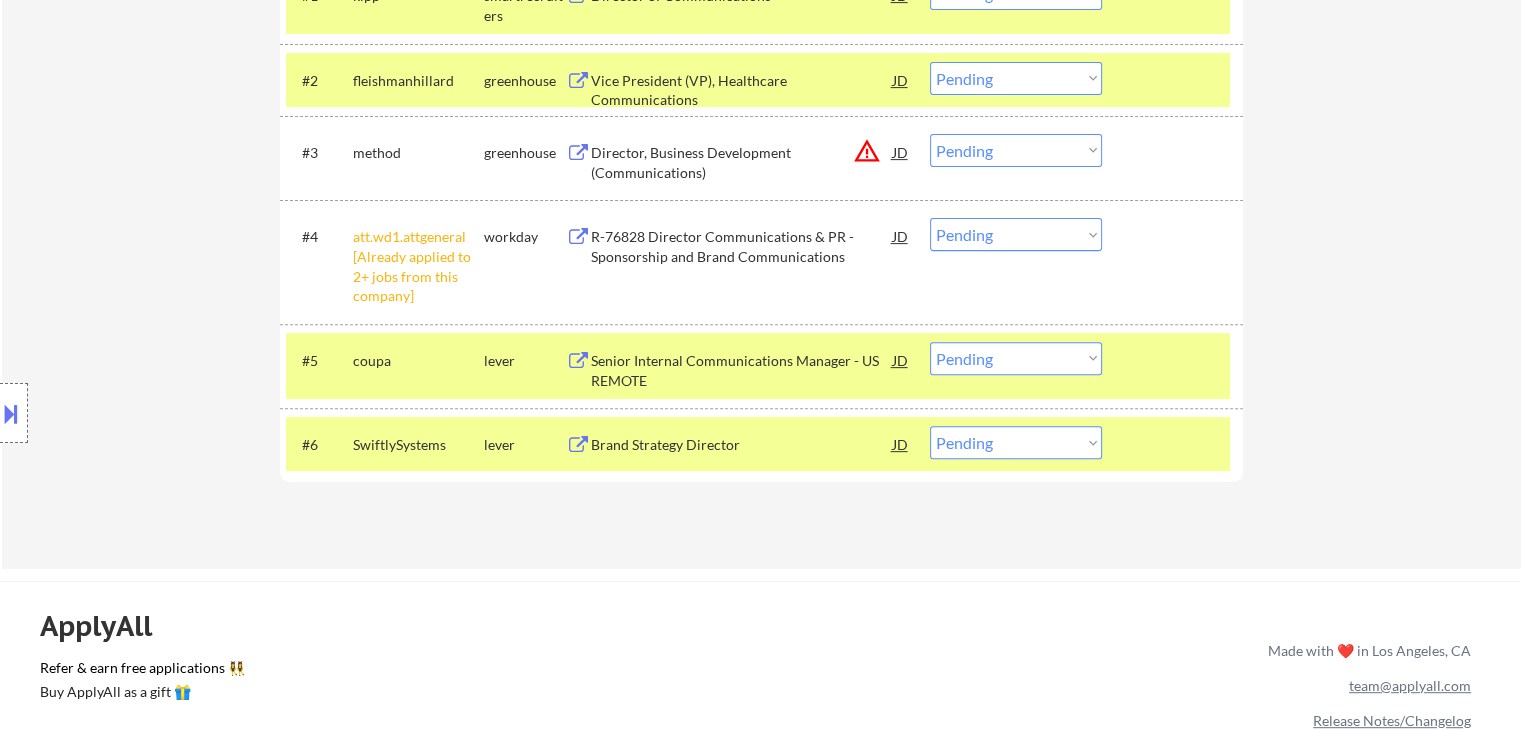 click on "Vice President (VP), Healthcare Communications" at bounding box center [742, 90] 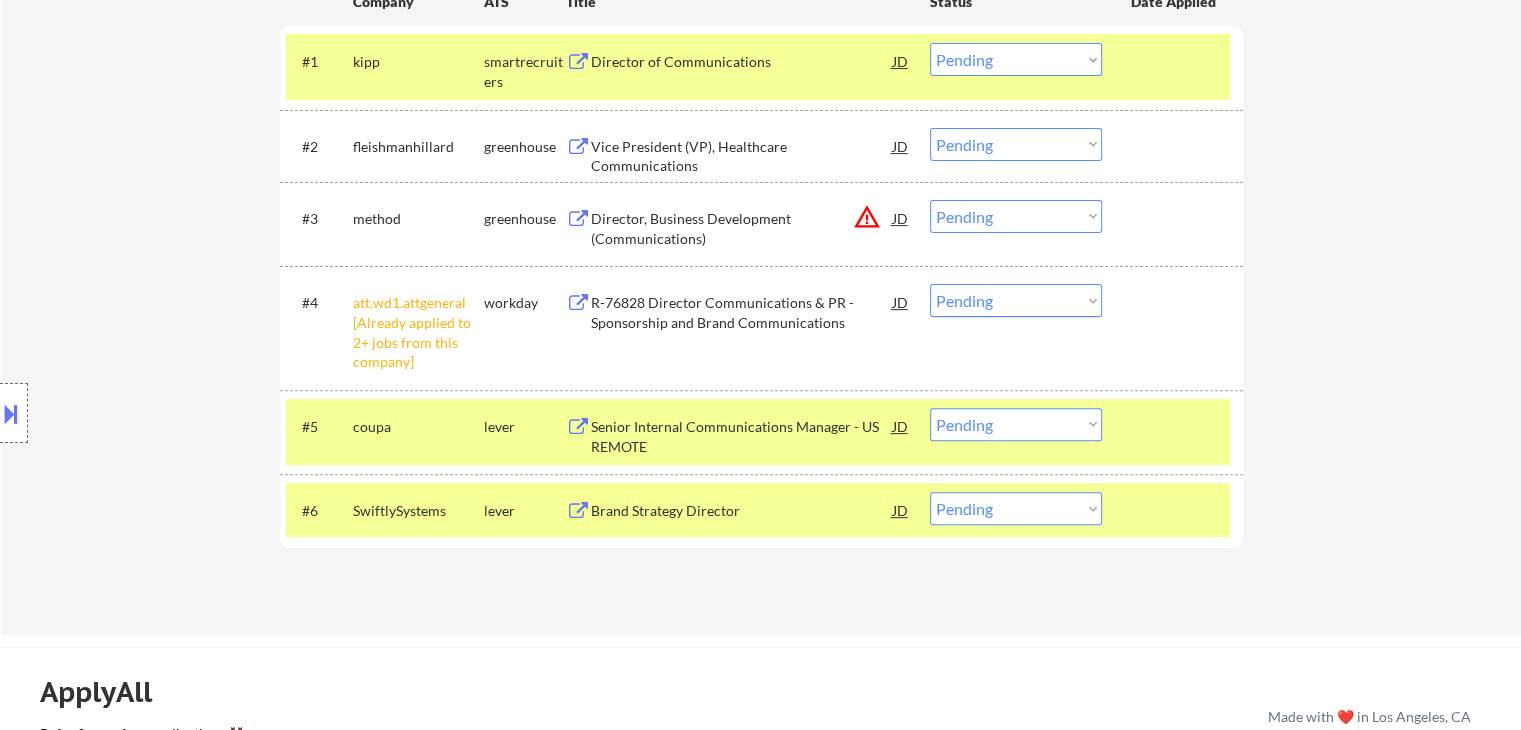scroll, scrollTop: 600, scrollLeft: 0, axis: vertical 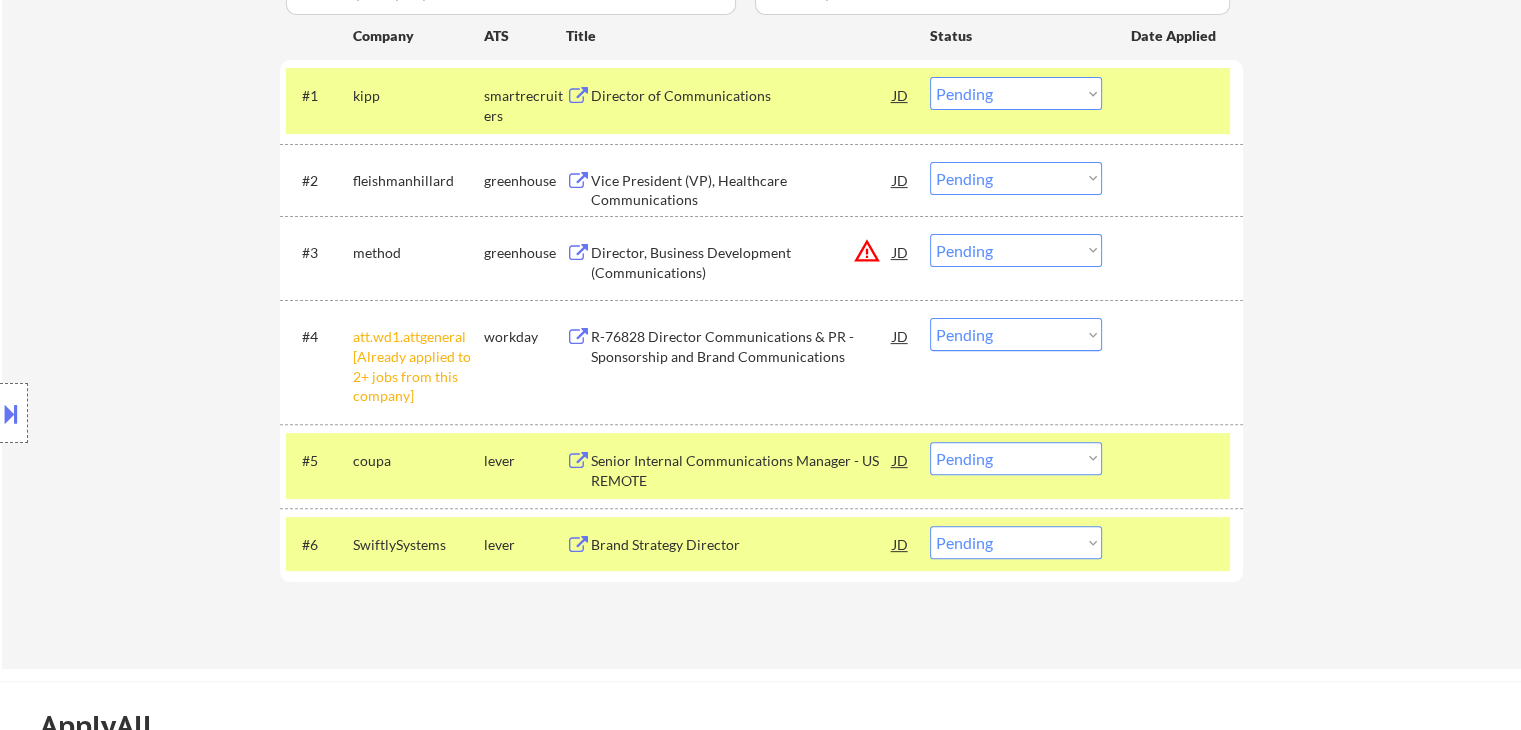 click on "Choose an option... Pending Applied Excluded (Questions) Excluded (Expired) Excluded (Location) Excluded (Bad Match) Excluded (Blocklist) Excluded (Salary) Excluded (Other)" at bounding box center [1016, 178] 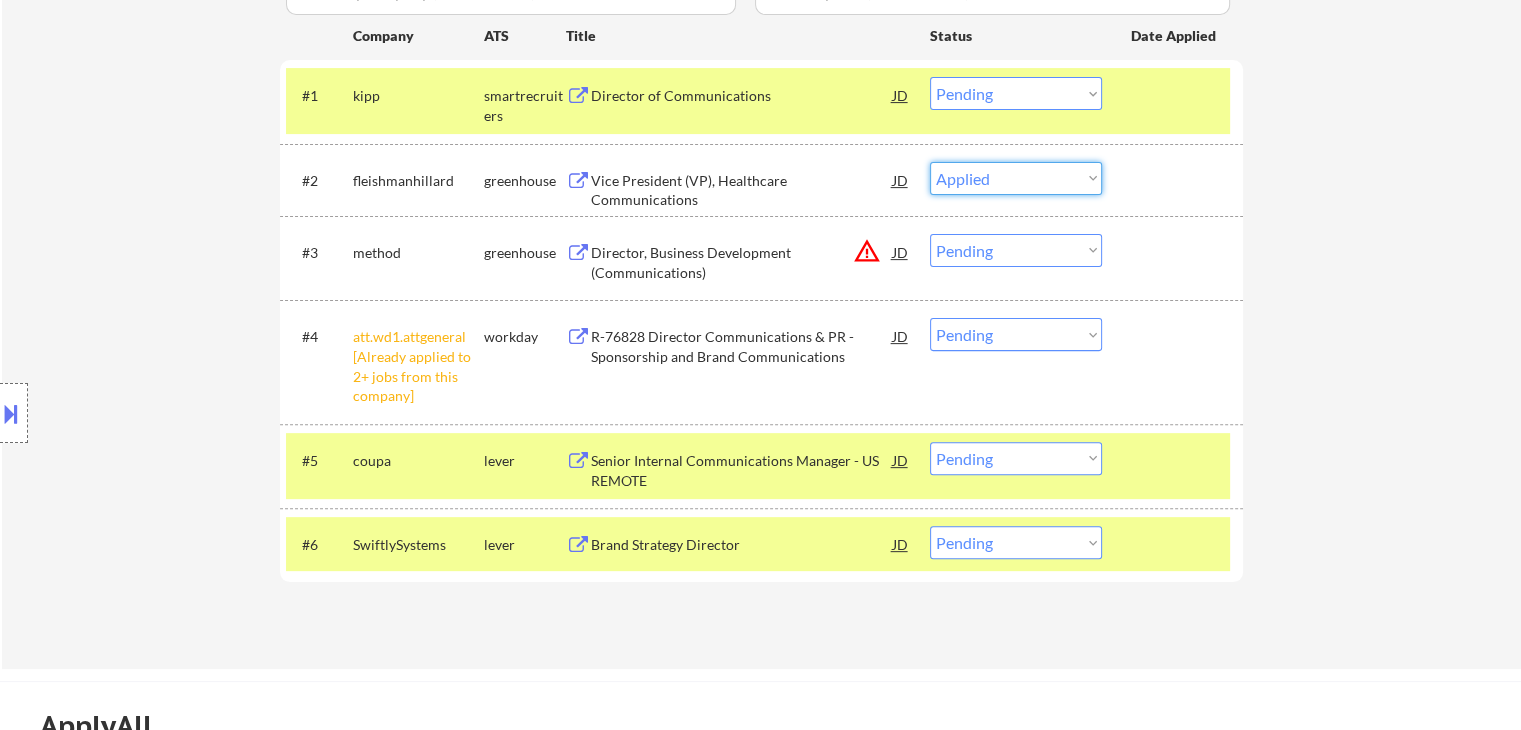 click on "Choose an option... Pending Applied Excluded (Questions) Excluded (Expired) Excluded (Location) Excluded (Bad Match) Excluded (Blocklist) Excluded (Salary) Excluded (Other)" at bounding box center [1016, 178] 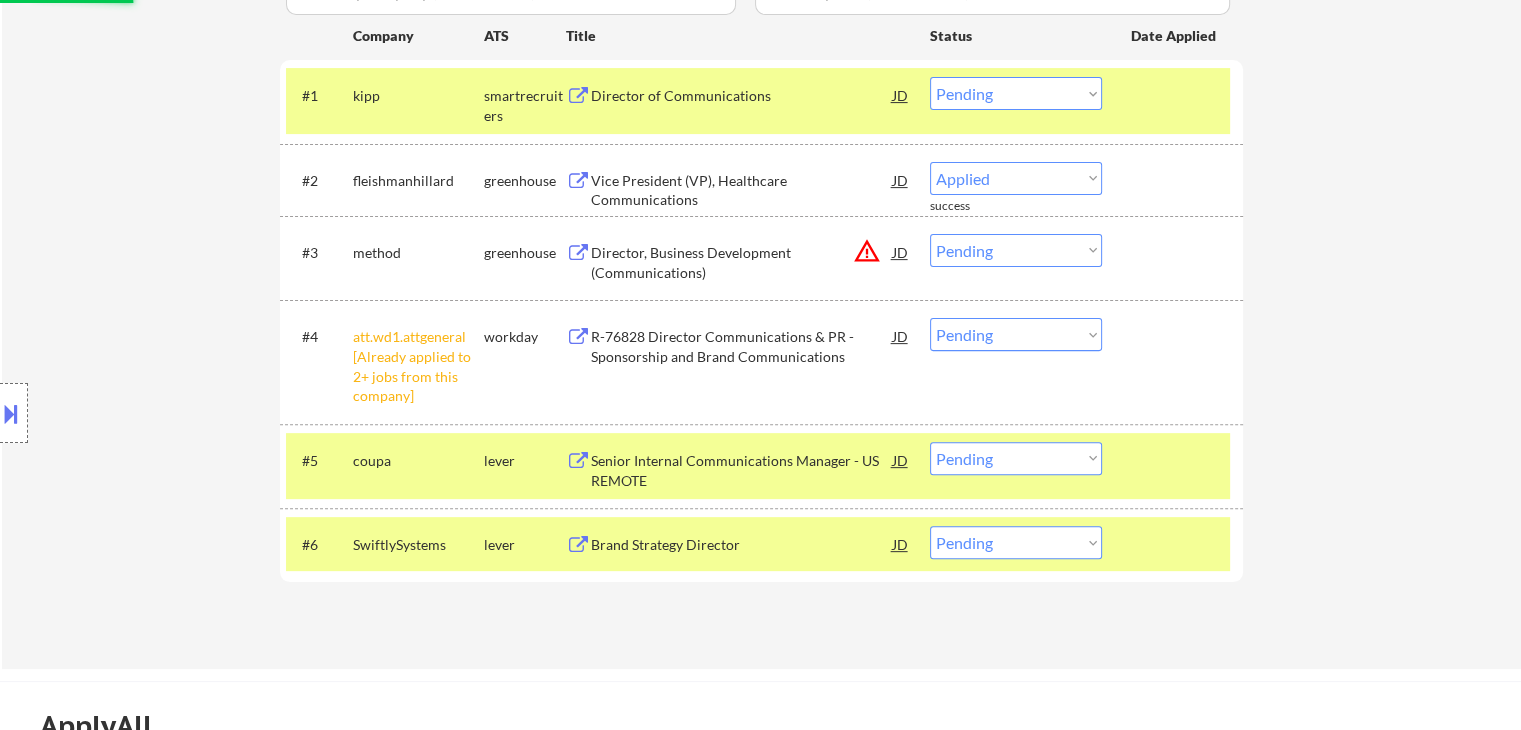 select on ""pending"" 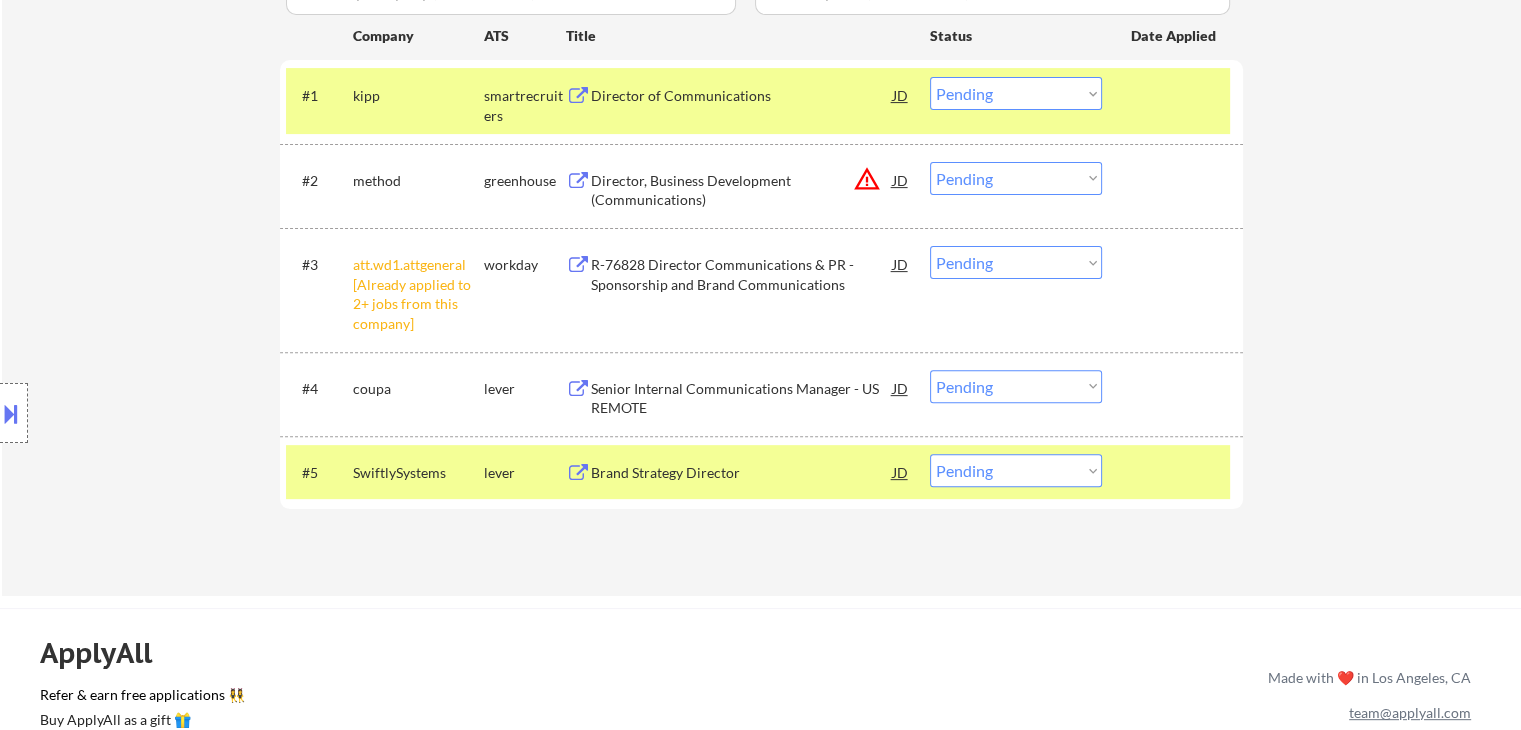 click on "Director of Communications" at bounding box center [742, 96] 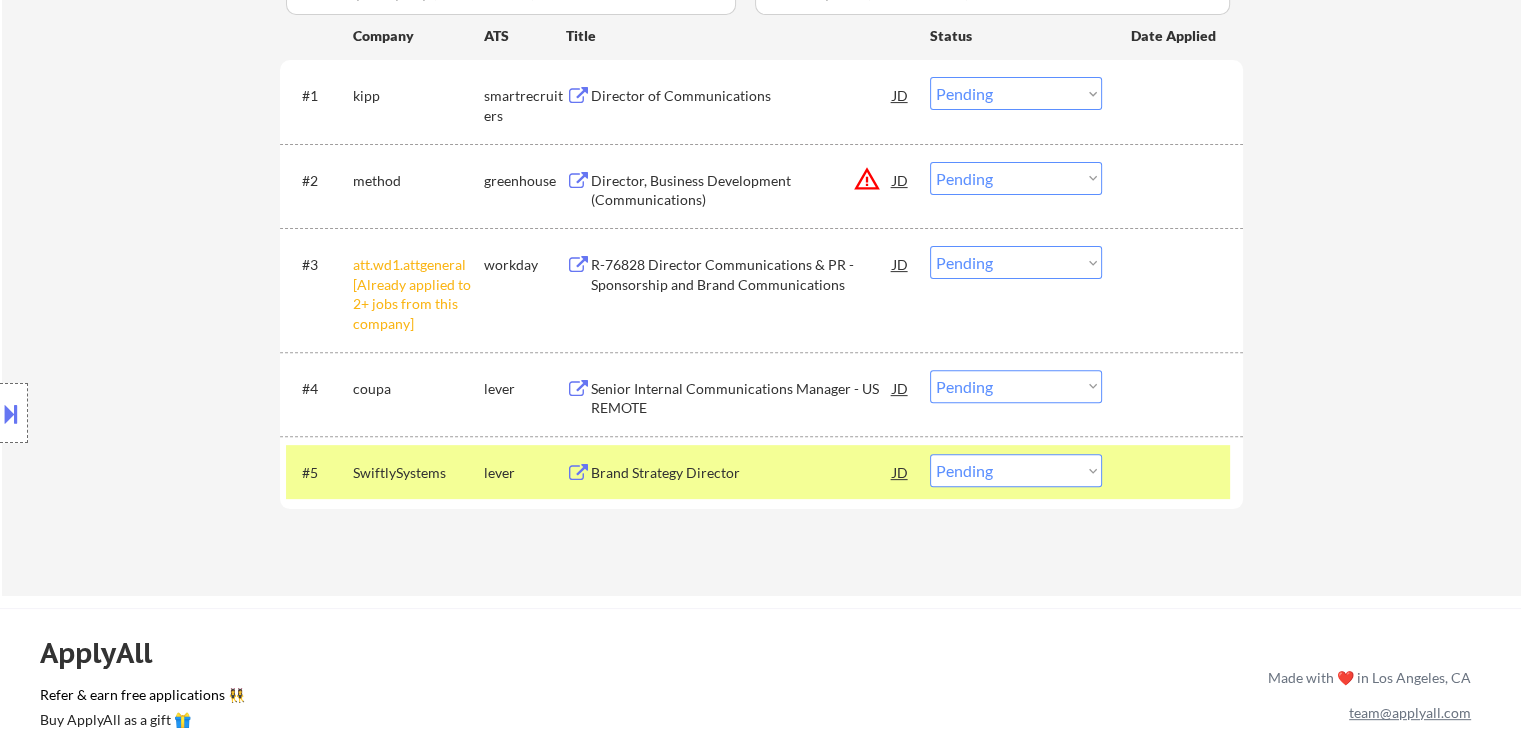 click on "Choose an option... Pending Applied Excluded (Questions) Excluded (Expired) Excluded (Location) Excluded (Bad Match) Excluded (Blocklist) Excluded (Salary) Excluded (Other)" at bounding box center [1016, 386] 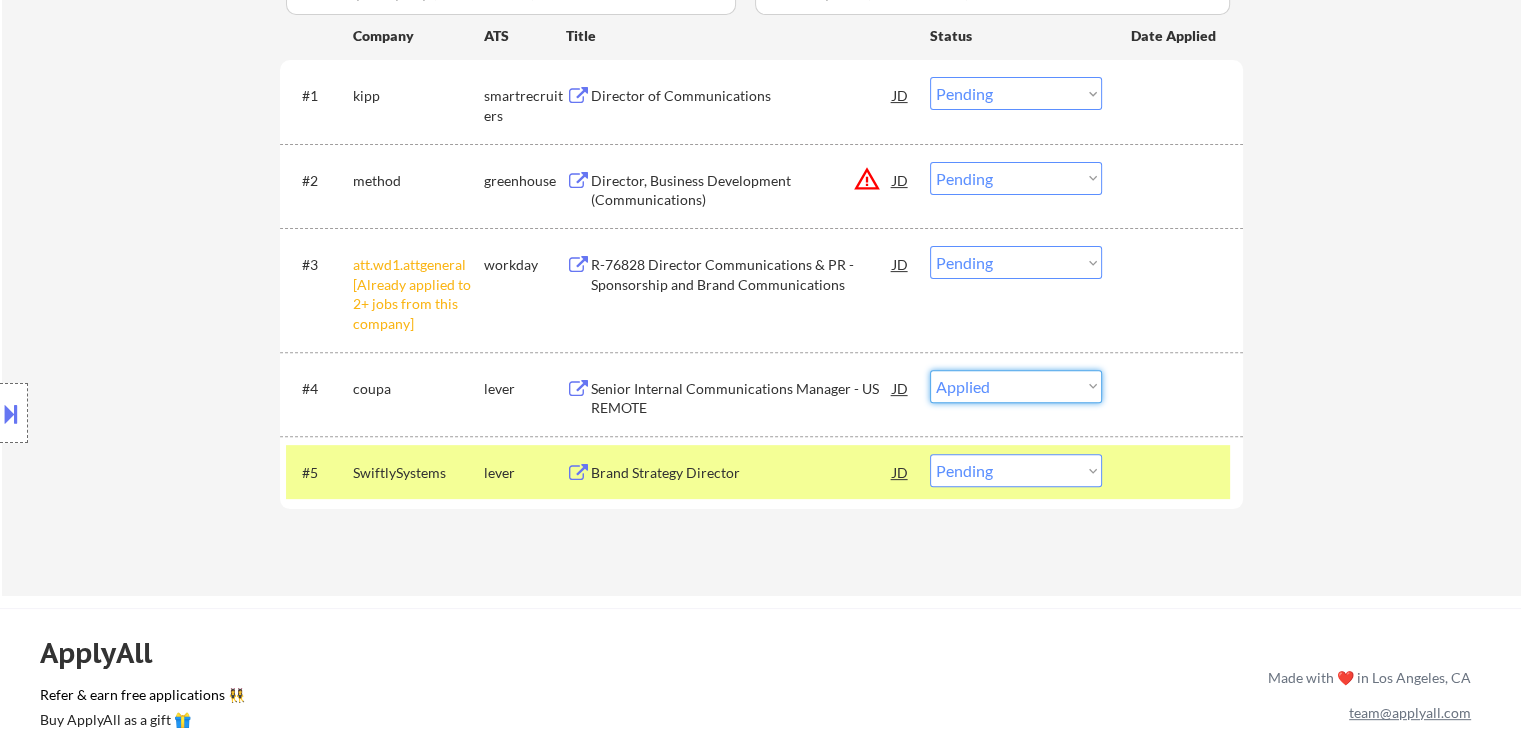 click on "Choose an option... Pending Applied Excluded (Questions) Excluded (Expired) Excluded (Location) Excluded (Bad Match) Excluded (Blocklist) Excluded (Salary) Excluded (Other)" at bounding box center [1016, 386] 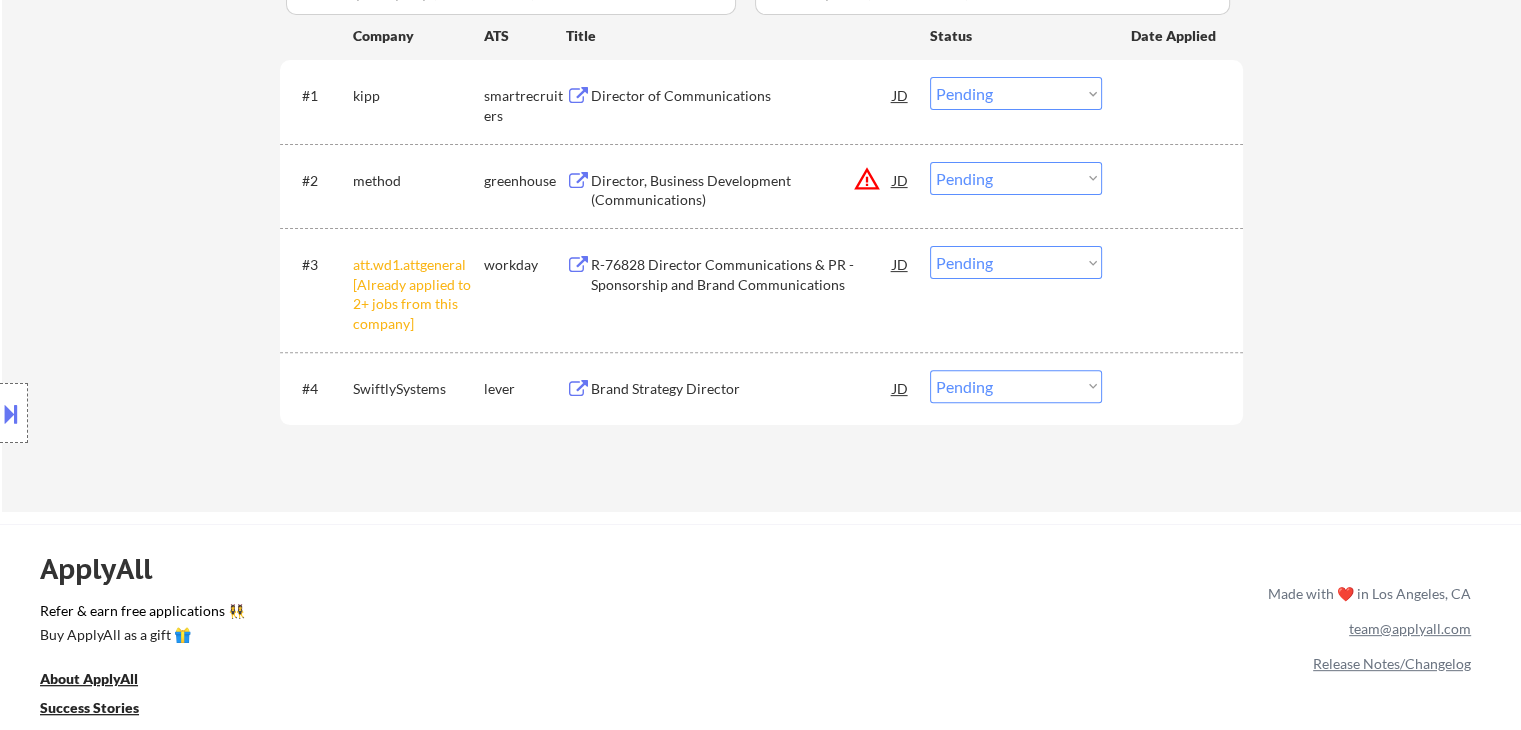 drag, startPoint x: 1056, startPoint y: 380, endPoint x: 1056, endPoint y: 400, distance: 20 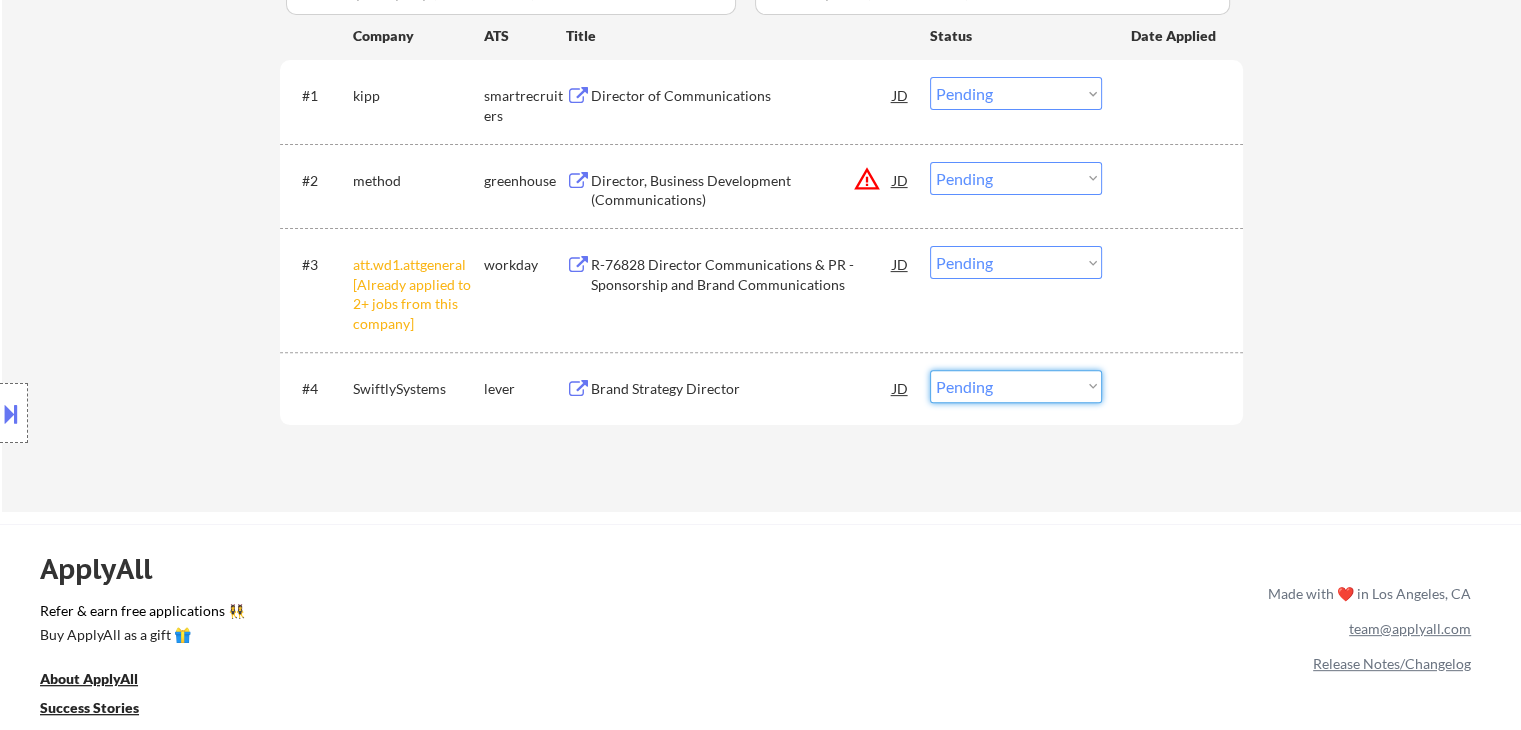 select on ""applied"" 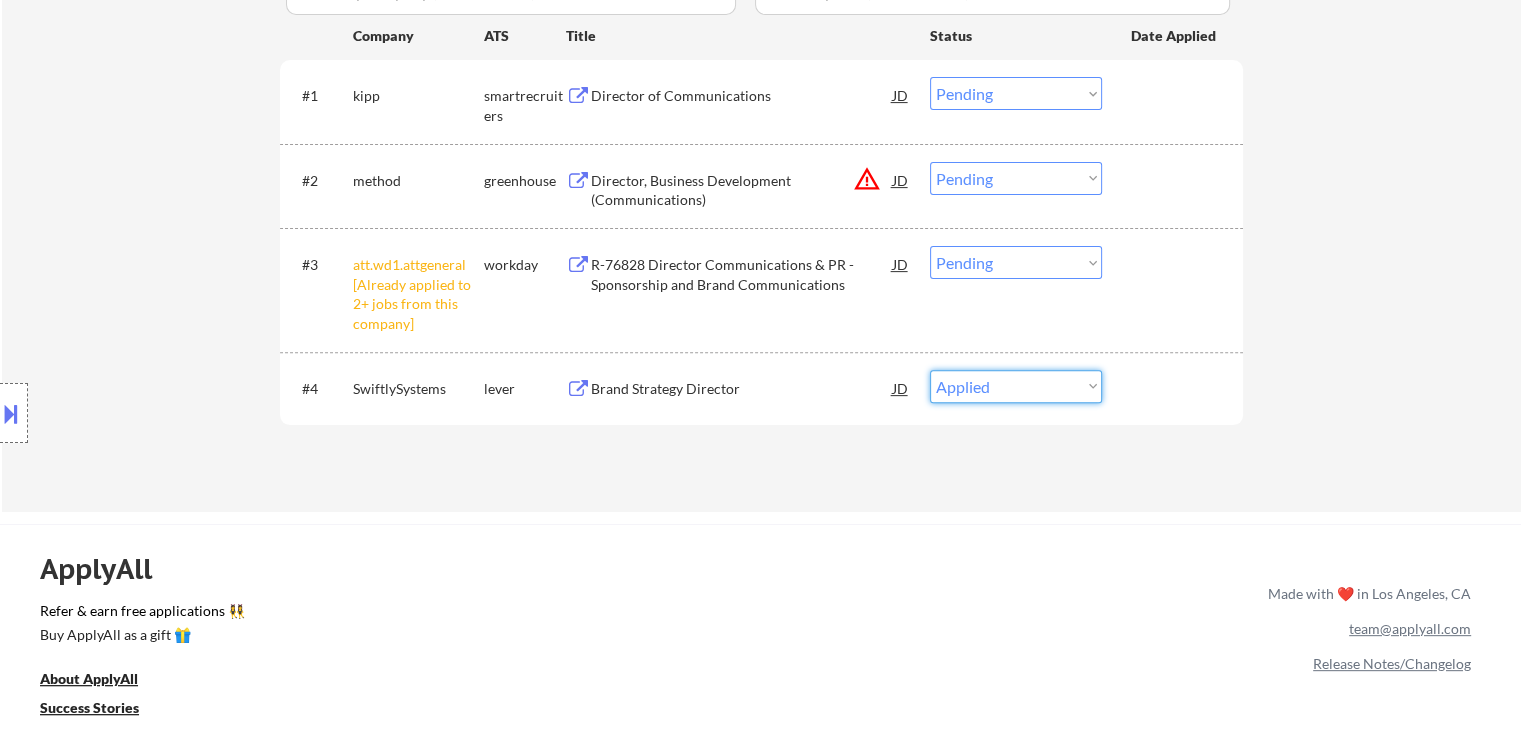 click on "Choose an option... Pending Applied Excluded (Questions) Excluded (Expired) Excluded (Location) Excluded (Bad Match) Excluded (Blocklist) Excluded (Salary) Excluded (Other)" at bounding box center [1016, 386] 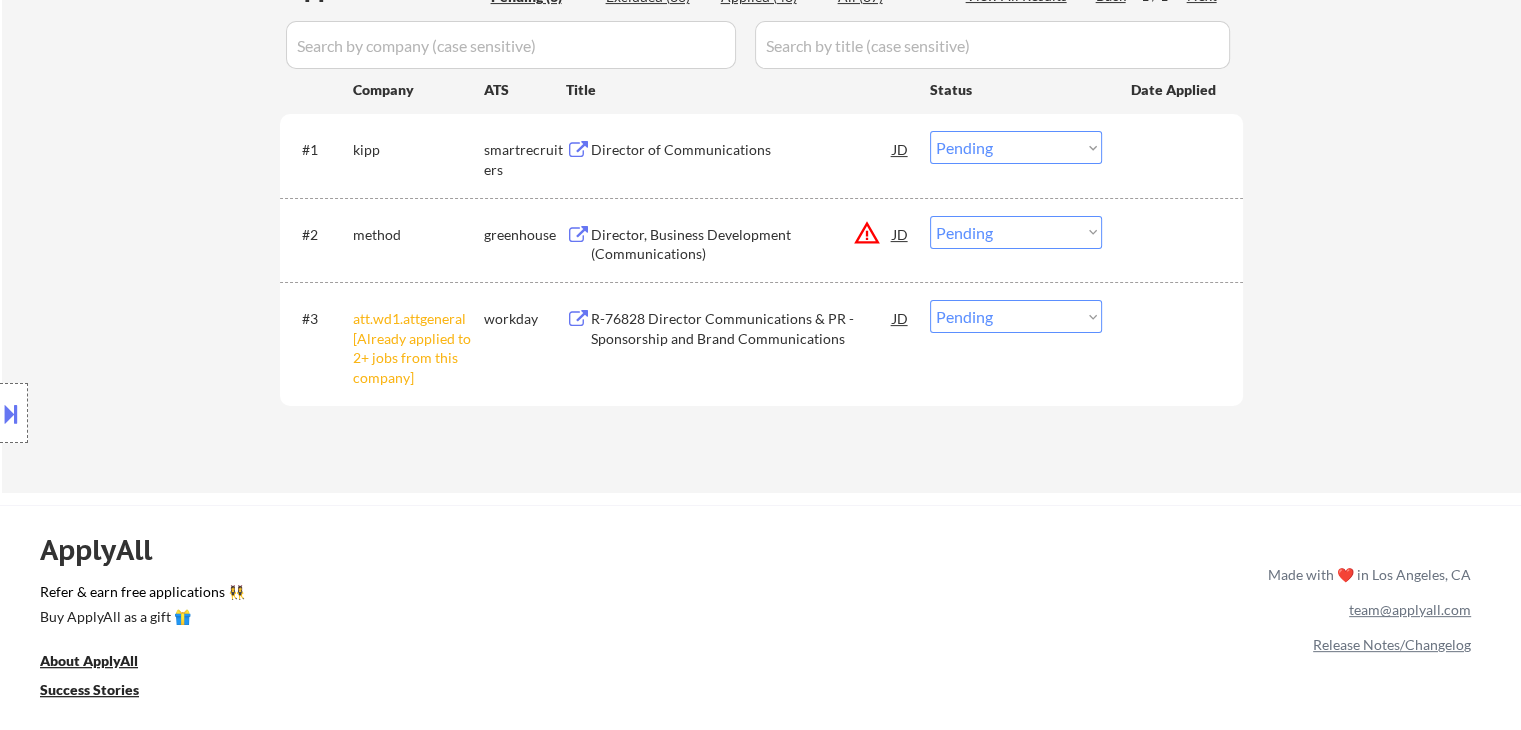 scroll, scrollTop: 500, scrollLeft: 0, axis: vertical 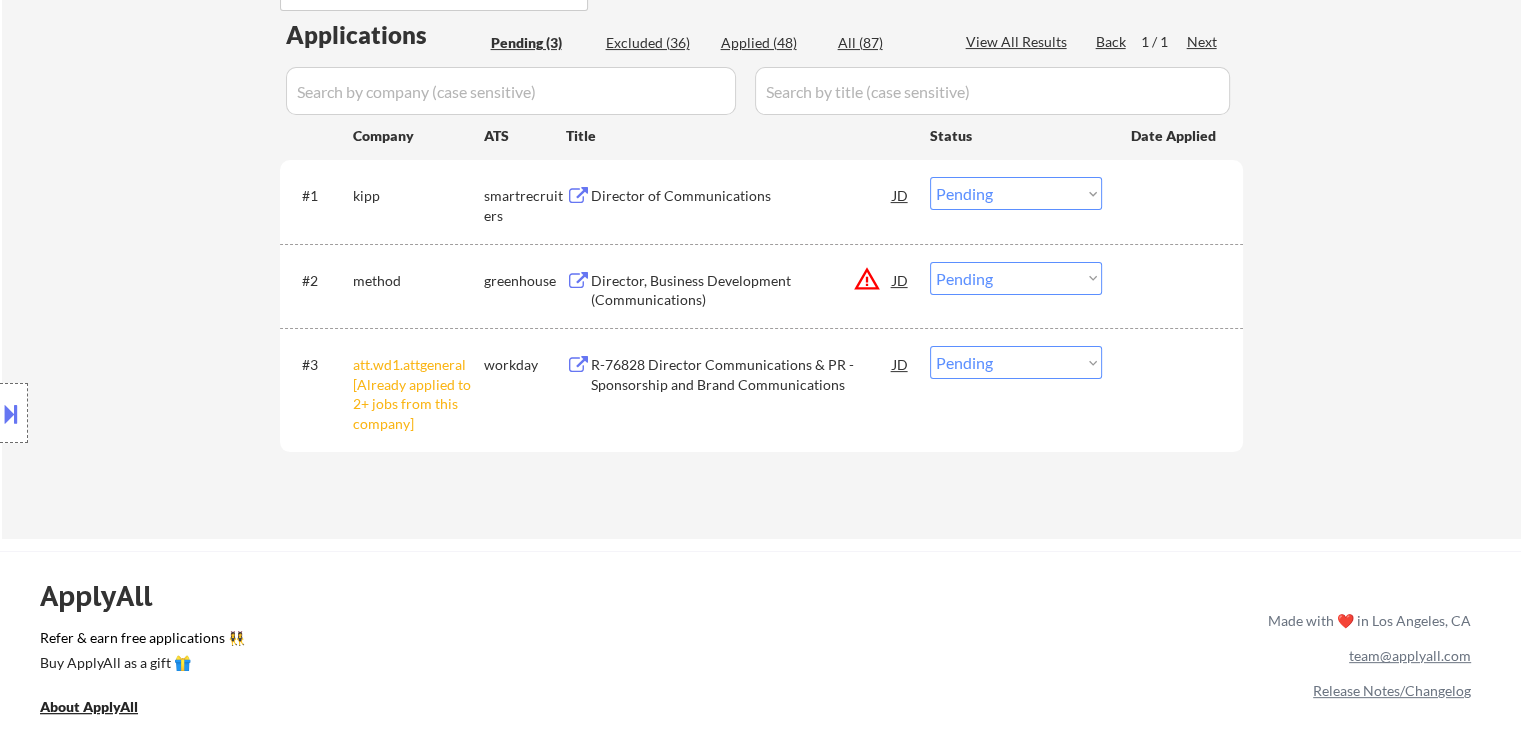 click on "Choose an option... Pending Applied Excluded (Questions) Excluded (Expired) Excluded (Location) Excluded (Bad Match) Excluded (Blocklist) Excluded (Salary) Excluded (Other)" at bounding box center (1016, 193) 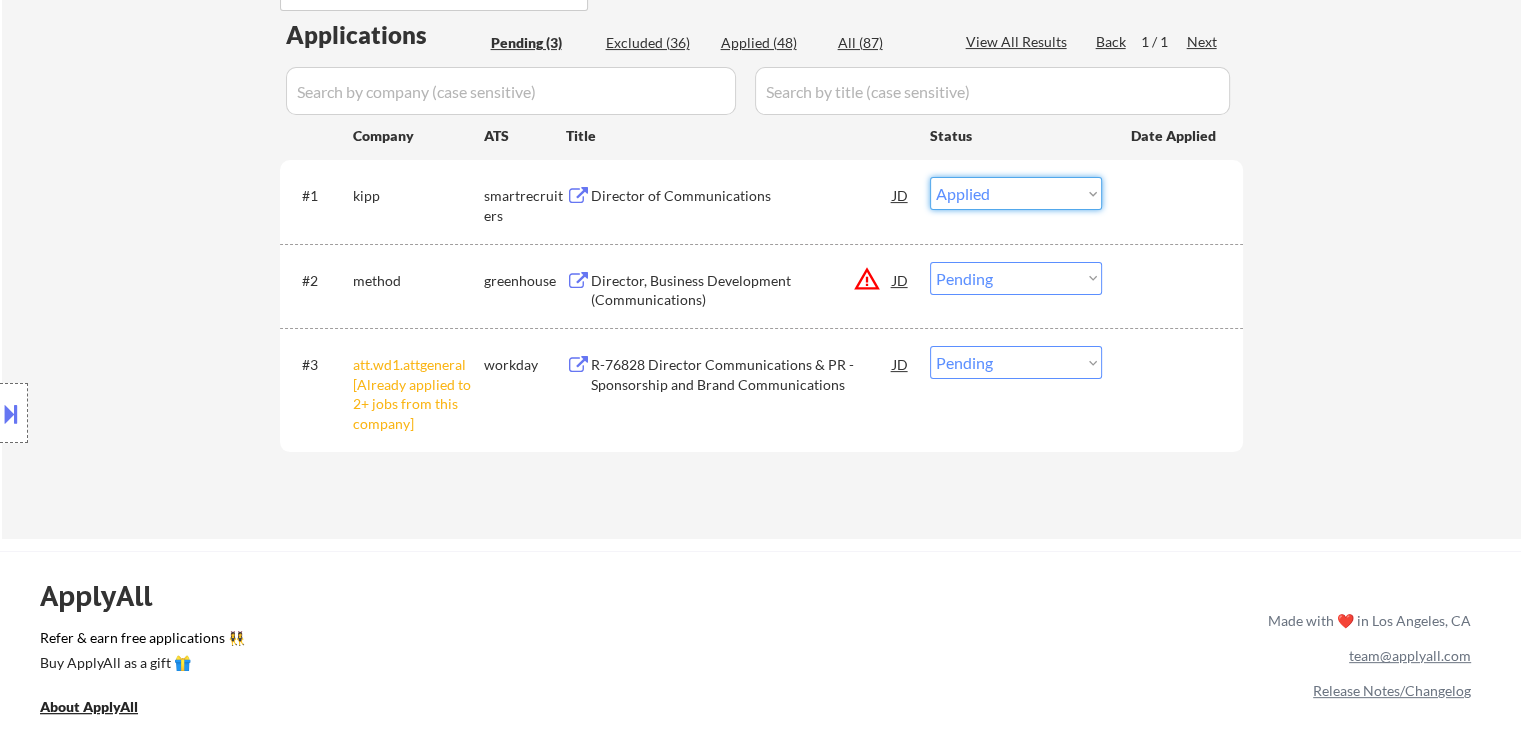 click on "Choose an option... Pending Applied Excluded (Questions) Excluded (Expired) Excluded (Location) Excluded (Bad Match) Excluded (Blocklist) Excluded (Salary) Excluded (Other)" at bounding box center [1016, 193] 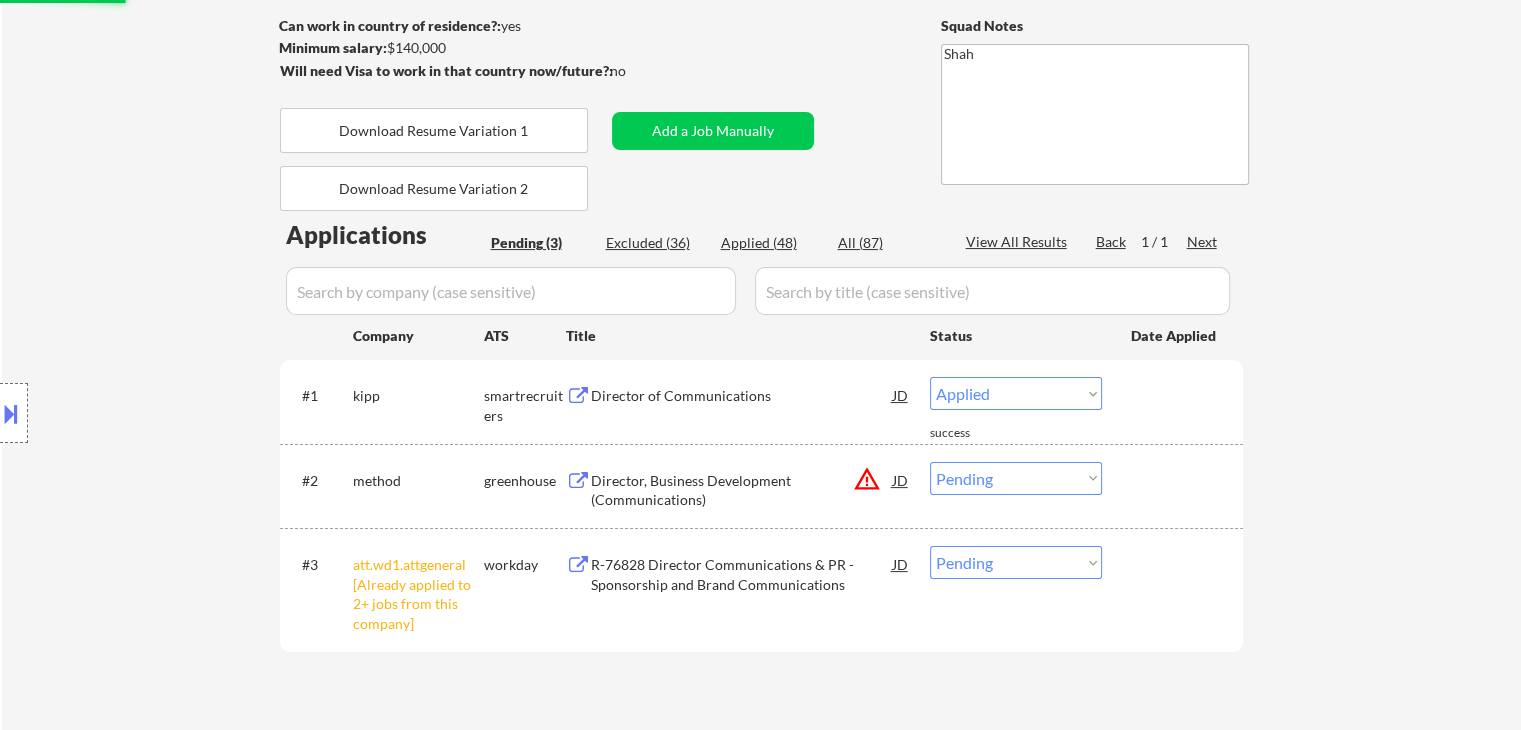 scroll, scrollTop: 200, scrollLeft: 0, axis: vertical 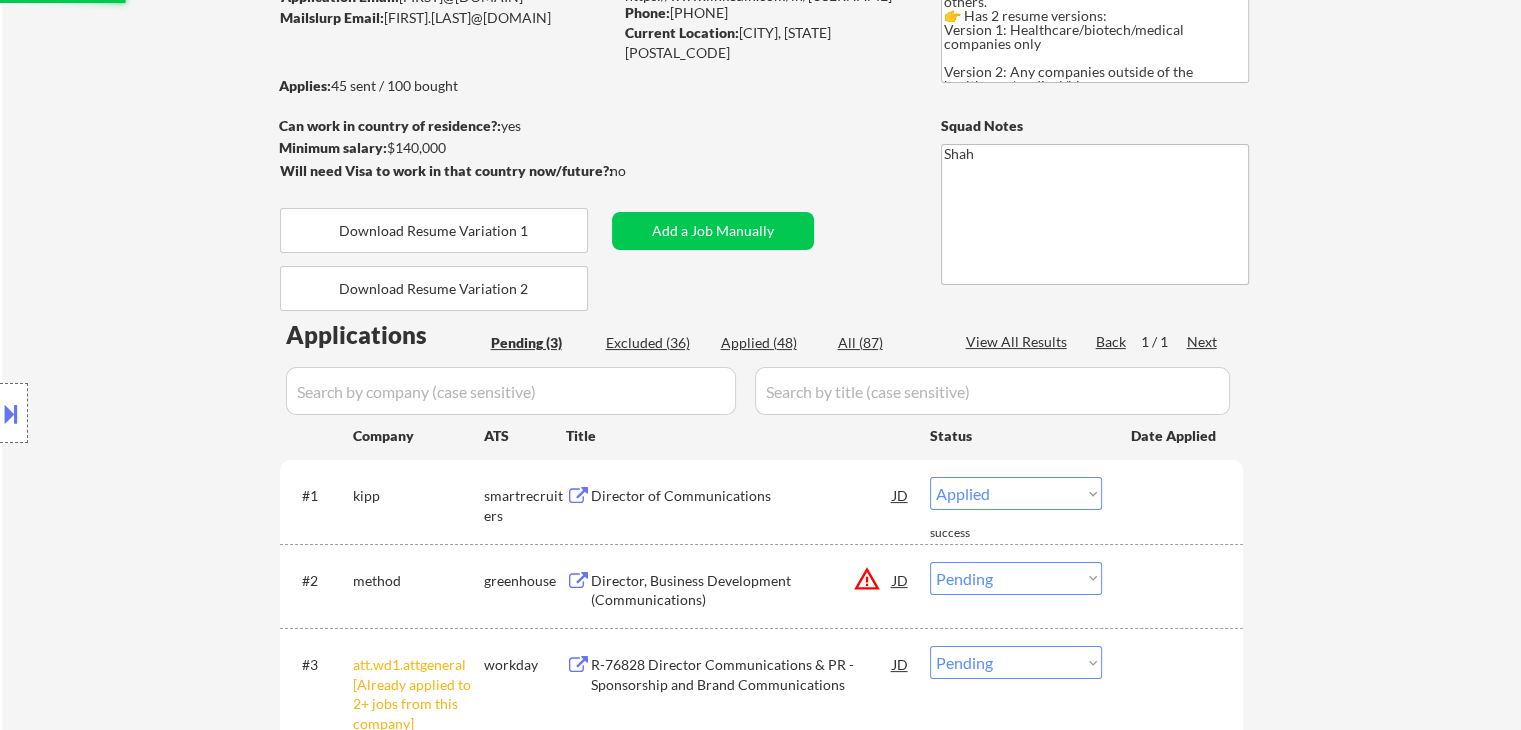 select on ""pending"" 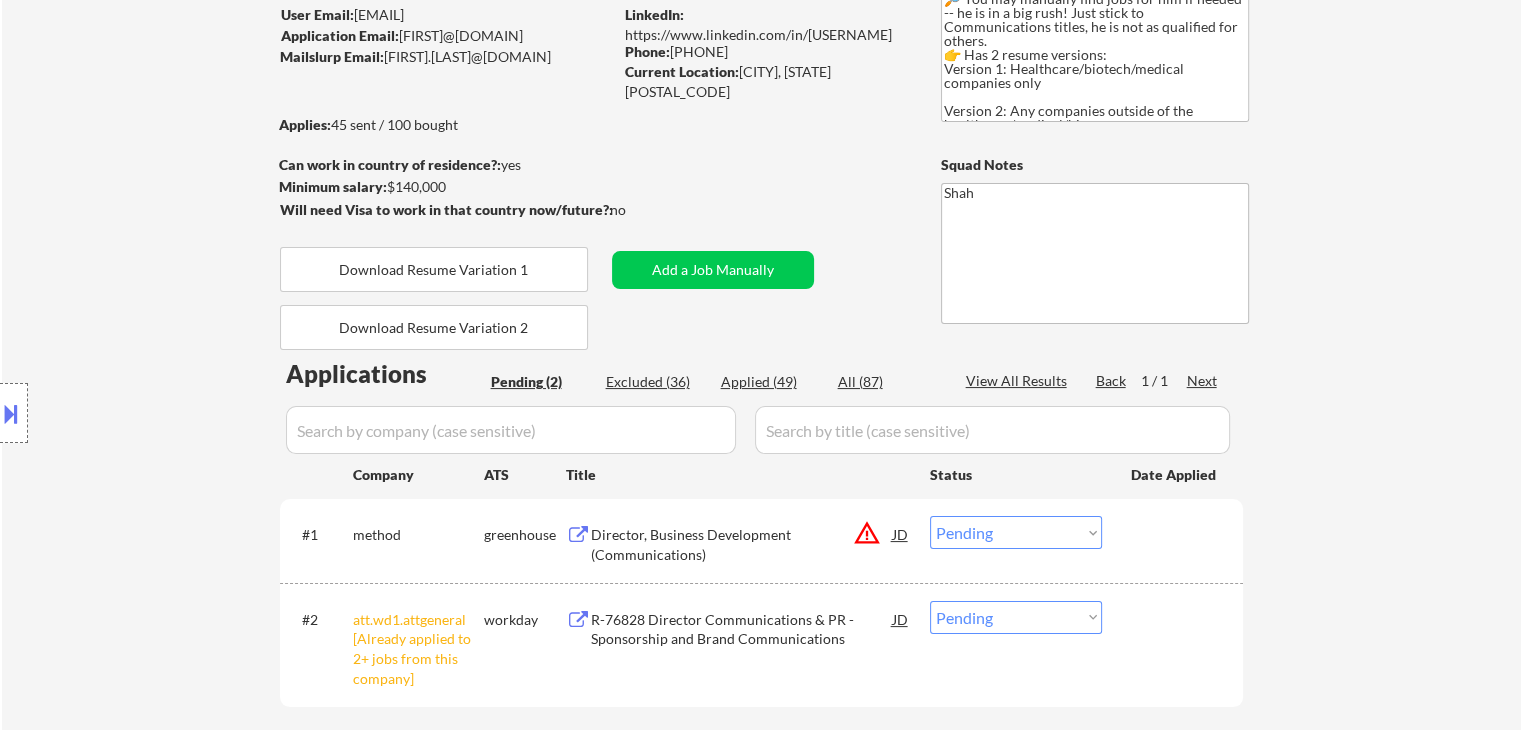 scroll, scrollTop: 100, scrollLeft: 0, axis: vertical 